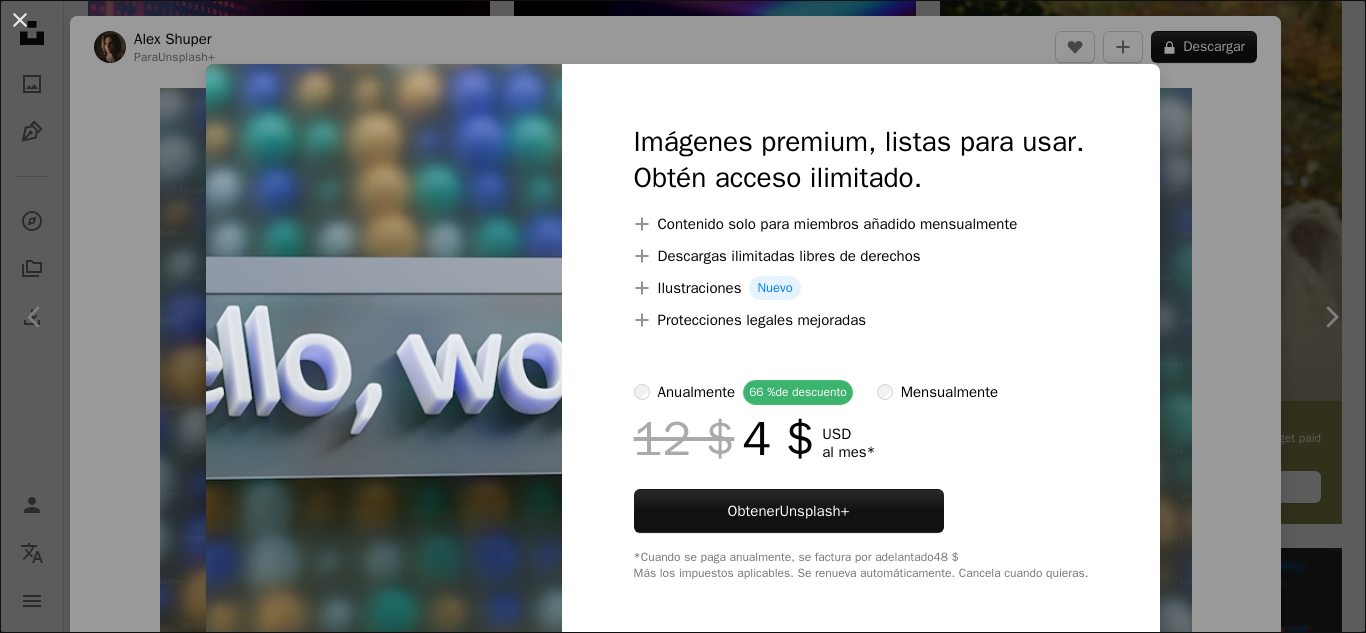 scroll, scrollTop: 500, scrollLeft: 0, axis: vertical 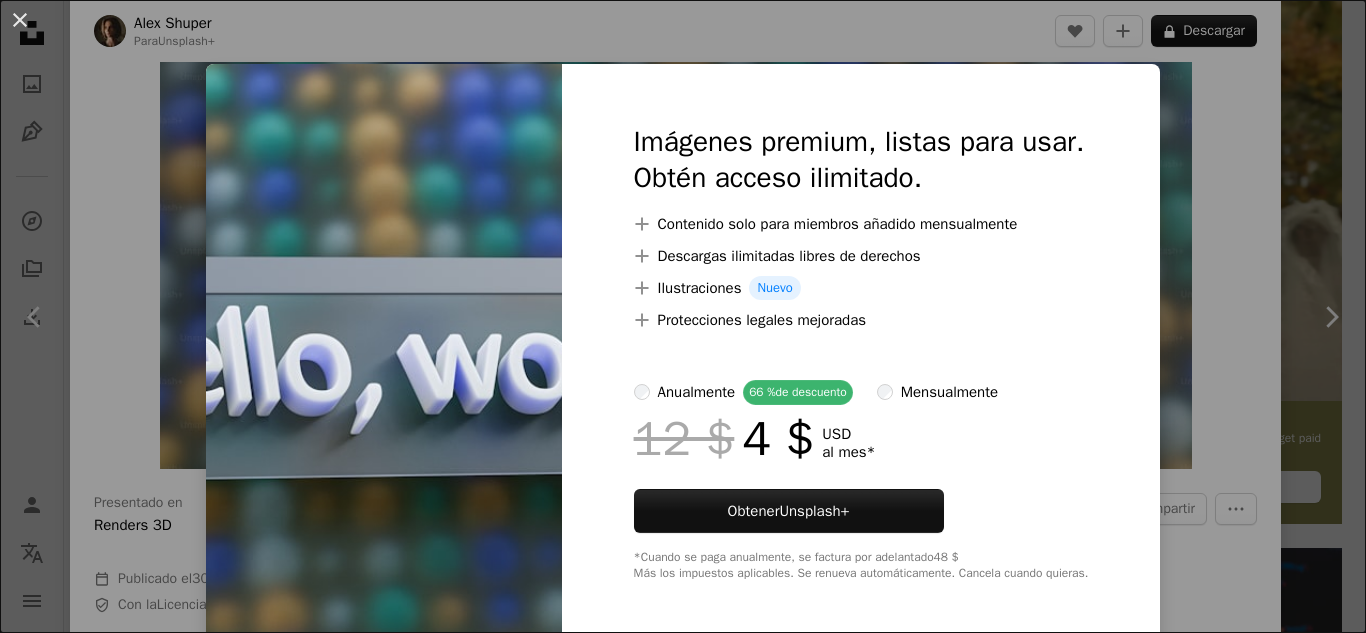 click on "An X shape Imágenes premium, listas para usar. Obtén acceso ilimitado. A plus sign Contenido solo para miembros añadido mensualmente A plus sign Descargas ilimitadas libres de derechos A plus sign Ilustraciones  Nuevo A plus sign Protecciones legales mejoradas anualmente 66 %  de descuento mensualmente 12 $   4 $ USD al mes * Obtener  Unsplash+ *Cuando se paga anualmente, se factura por adelantado  48 $ Más los impuestos aplicables. Se renueva automáticamente. Cancela cuando quieras." at bounding box center [683, 316] 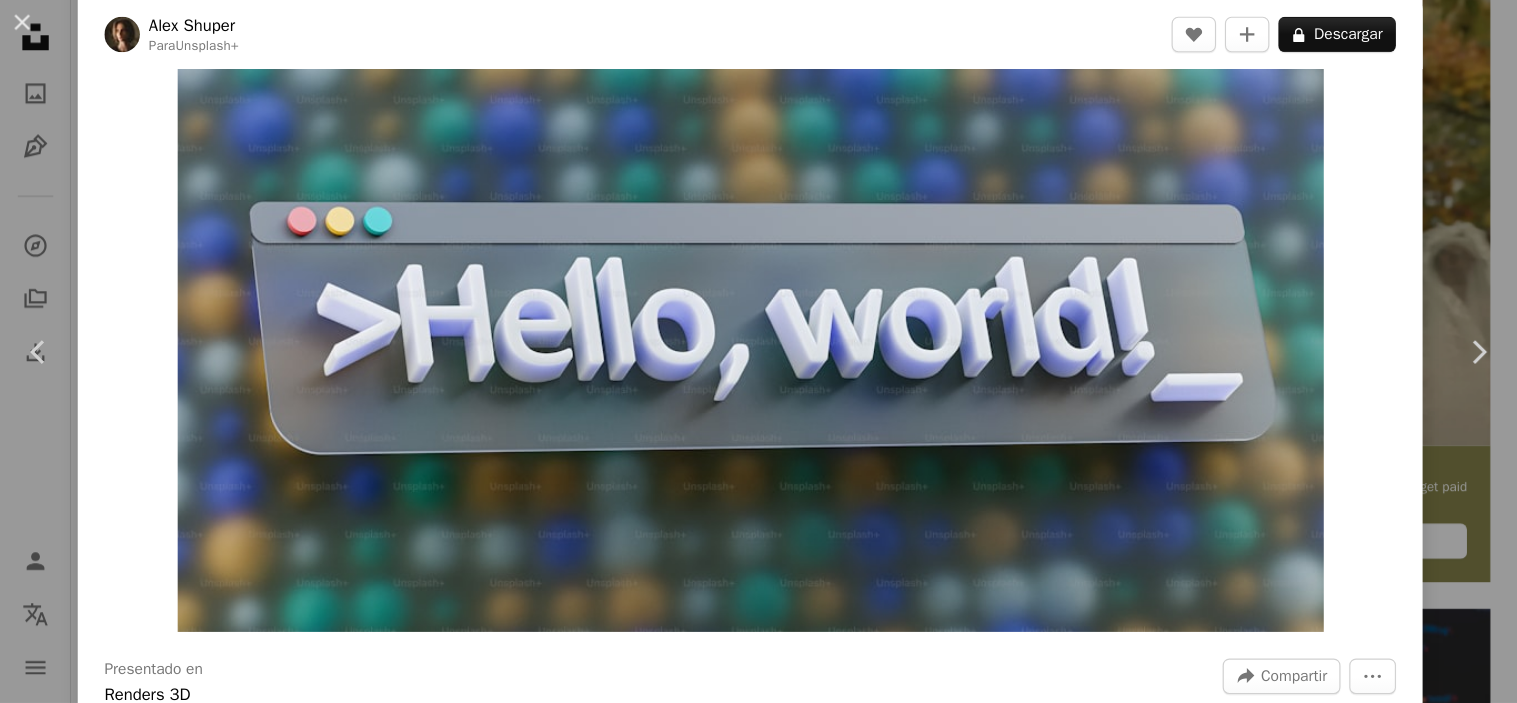 scroll, scrollTop: 0, scrollLeft: 0, axis: both 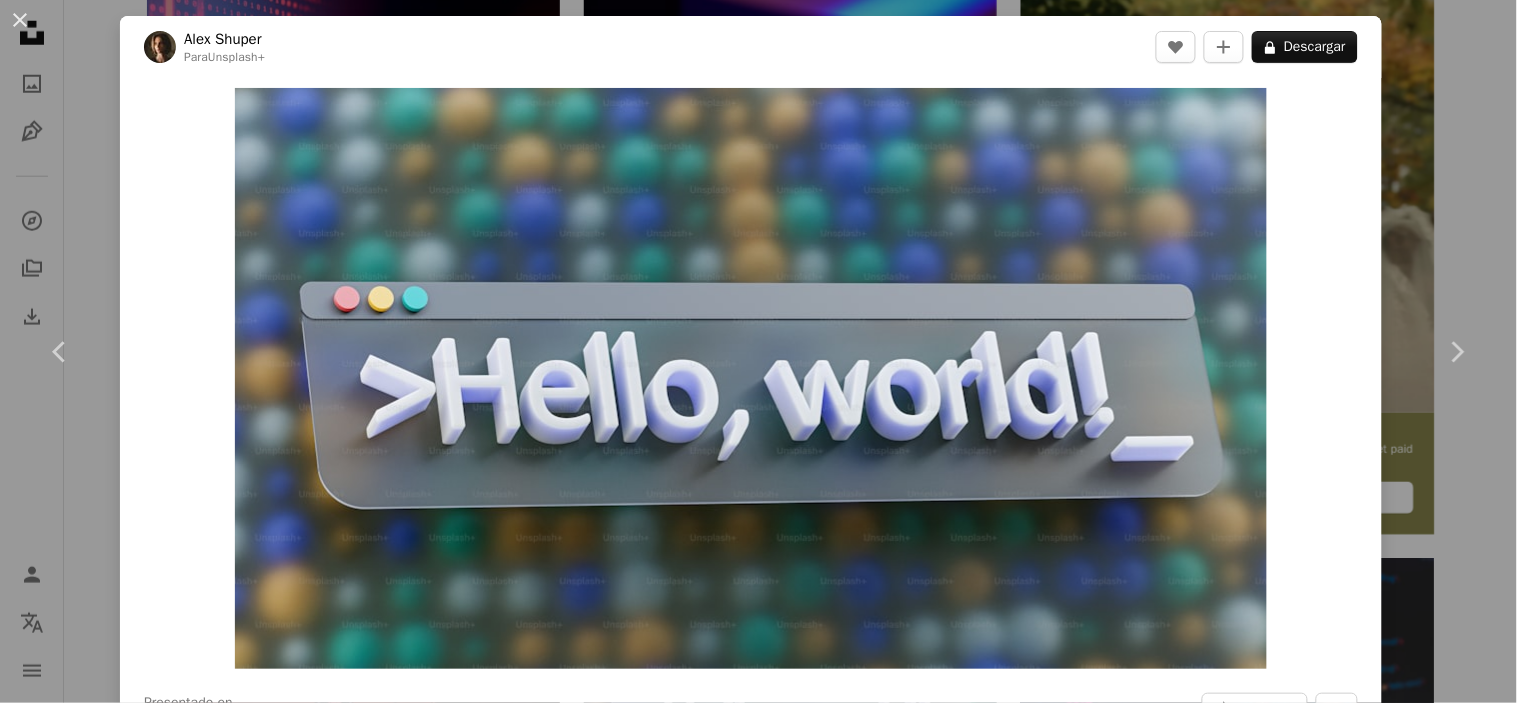 click on "An X shape Chevron left Chevron right [NAME] Para Unsplash+ A heart A plus sign A lock Descargar Zoom in Presentado en Renders 3D A forward-right arrow Compartir More Actions Calendar outlined Publicado el 30 de mayo de 2023 Safety Con la Licencia Unsplash+ papel tapiz fondo Tecnología codificación datos desarrollo web Renderizado 3D Ciencia de los datos estadística Desarrolladores [CITY] Arte 3D Ingeniería de software Resolución 8K Programación de computadoras Fondo 8K Codificadores Pila completa Fondos De esta serie Chevron right Plus sign for Unsplash+ Plus sign for Unsplash+ Plus sign for Unsplash+ Plus sign for Unsplash+ Plus sign for Unsplash+ Plus sign for Unsplash+ Plus sign for Unsplash+ Plus sign for Unsplash+ Plus sign for Unsplash+ Imágenes relacionadas Plus sign for Unsplash+ A heart A plus sign [NAME] Para Unsplash+ A lock Descargar Plus sign for Unsplash+ A heart A plus sign Planet Volumes Para Unsplash+ A lock Descargar Plus sign for Unsplash+ A heart Para" at bounding box center [758, 351] 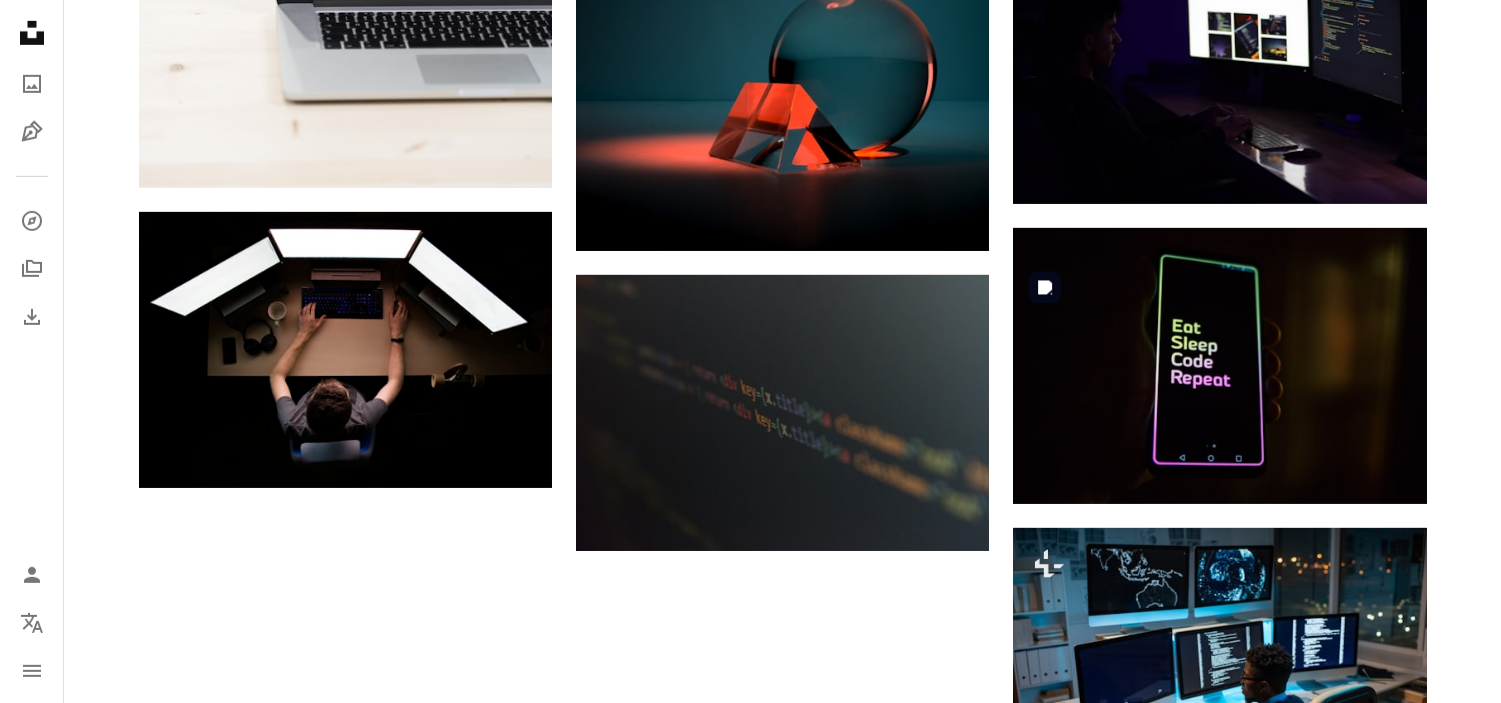 scroll, scrollTop: 2066, scrollLeft: 0, axis: vertical 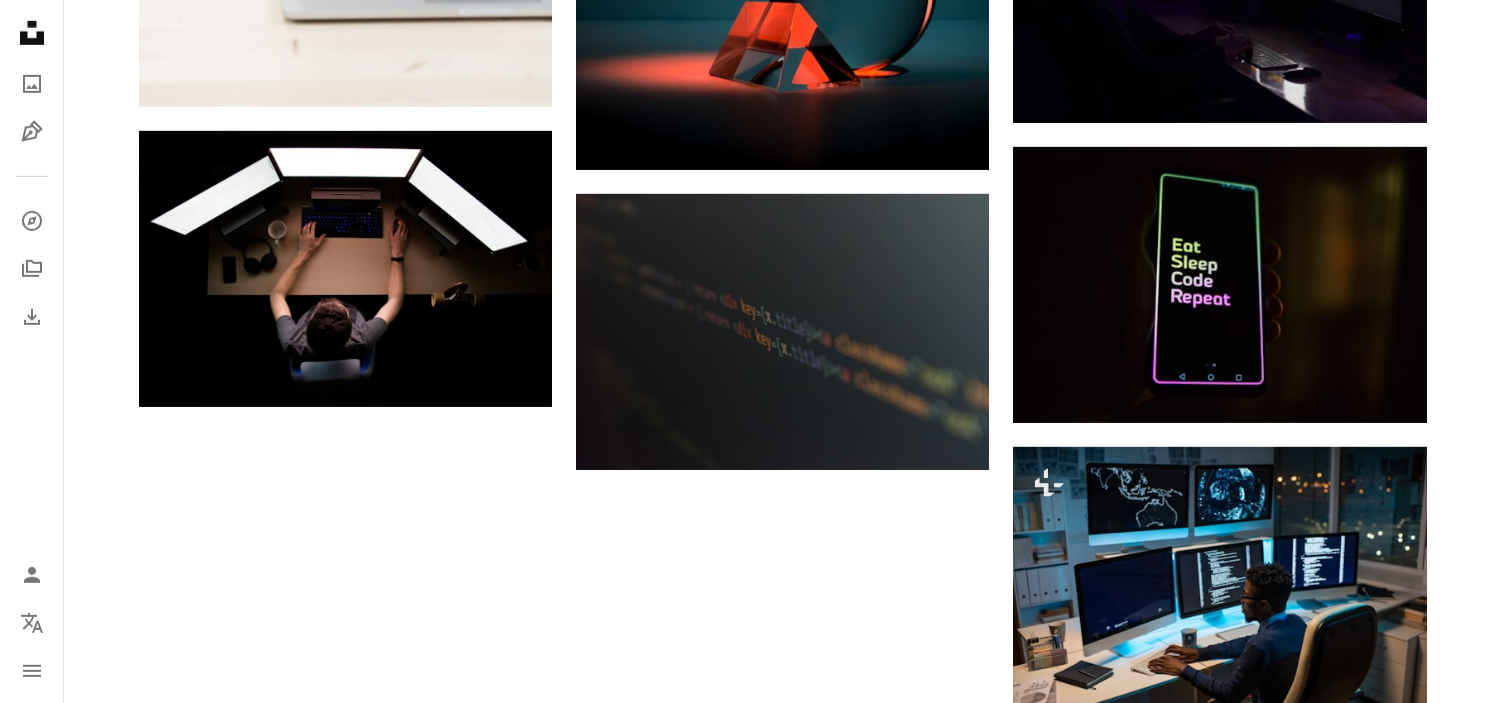 click on "Cargar más" at bounding box center [783, 1101] 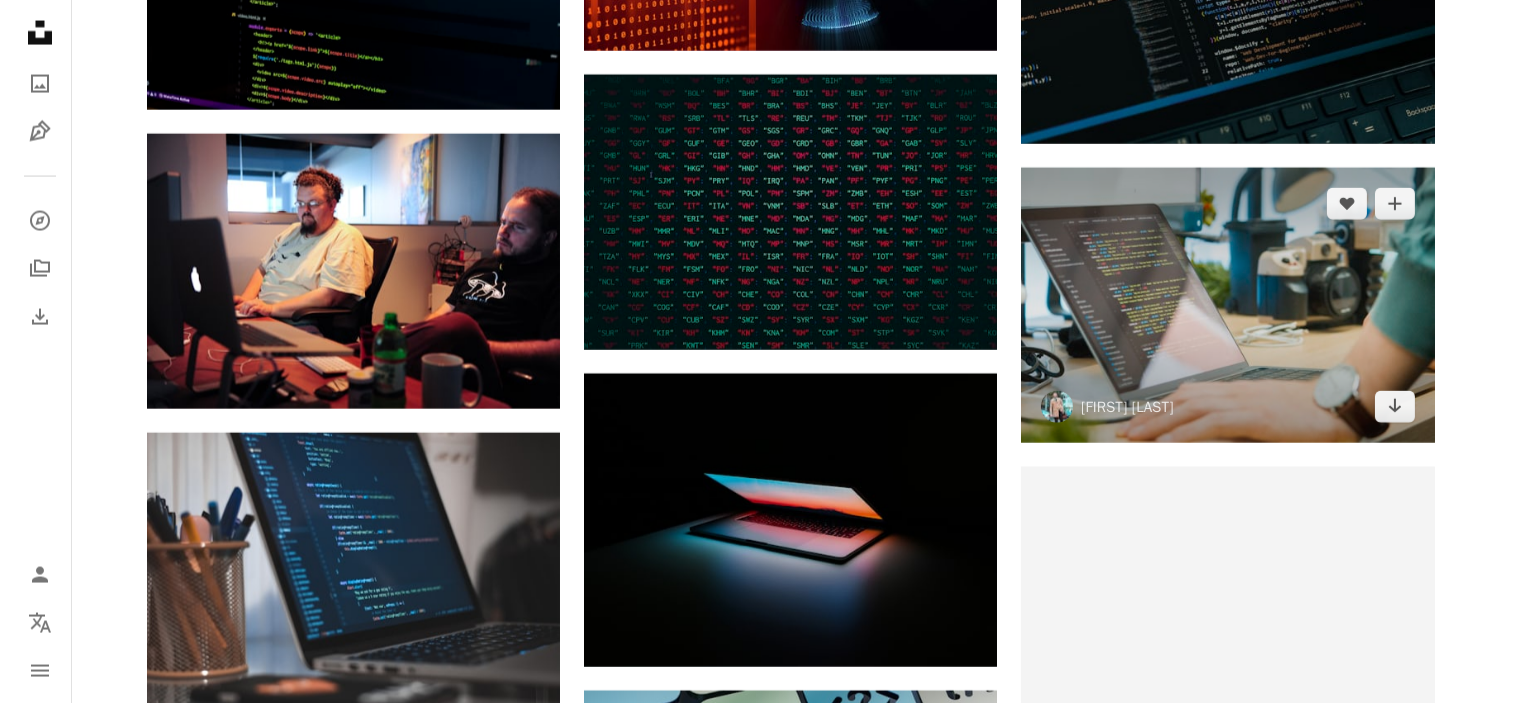 scroll, scrollTop: 6288, scrollLeft: 0, axis: vertical 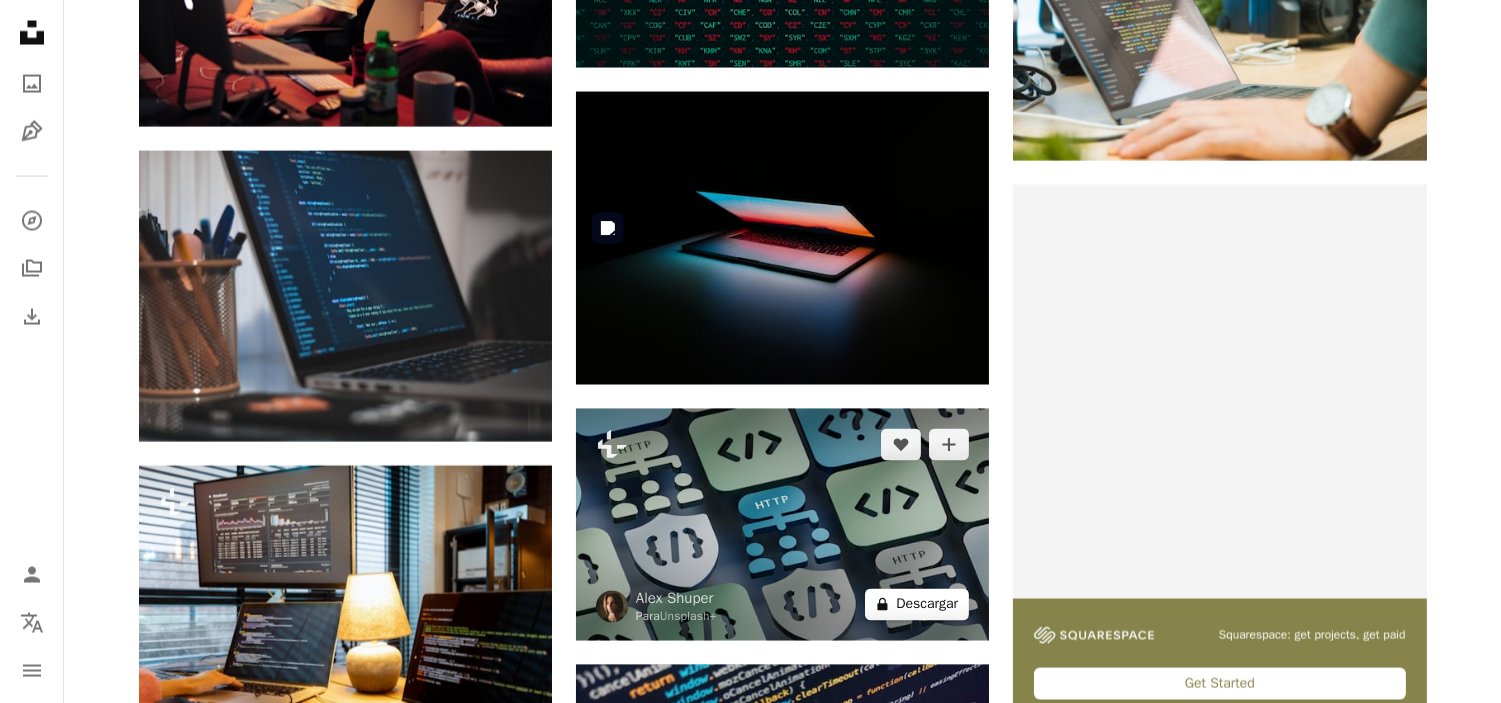 click on "A lock Descargar" at bounding box center [917, 605] 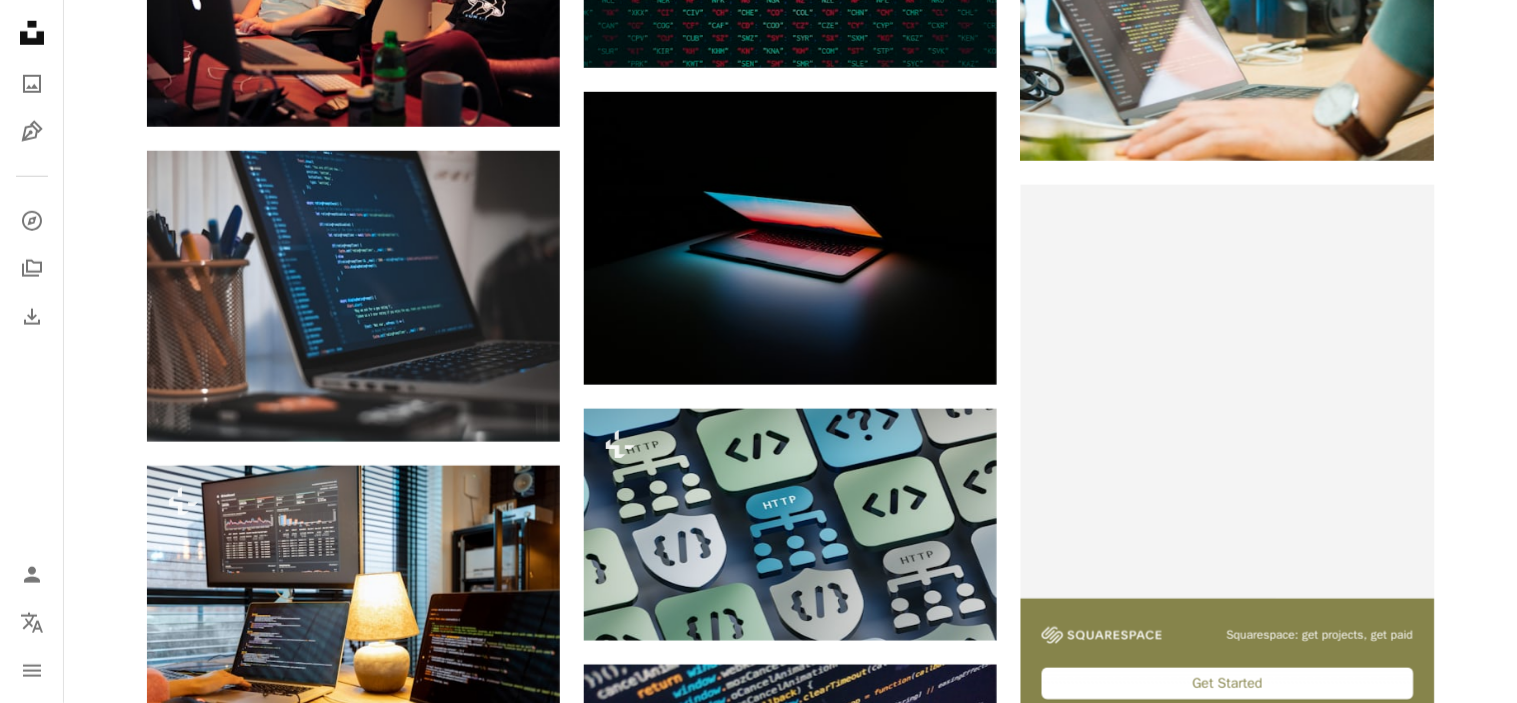 click on "An X shape Imágenes premium, listas para usar. Obtén acceso ilimitado. A plus sign Contenido solo para miembros añadido mensualmente A plus sign Descargas ilimitadas libres de derechos A plus sign Ilustraciones  Nuevo A plus sign Protecciones legales mejoradas anualmente 66 %  de descuento mensualmente 12 $   4 $ USD al mes * Obtener  Unsplash+ *Cuando se paga anualmente, se factura por adelantado  48 $ Más los impuestos aplicables. Se renueva automáticamente. Cancela cuando quieras." at bounding box center [758, 4903] 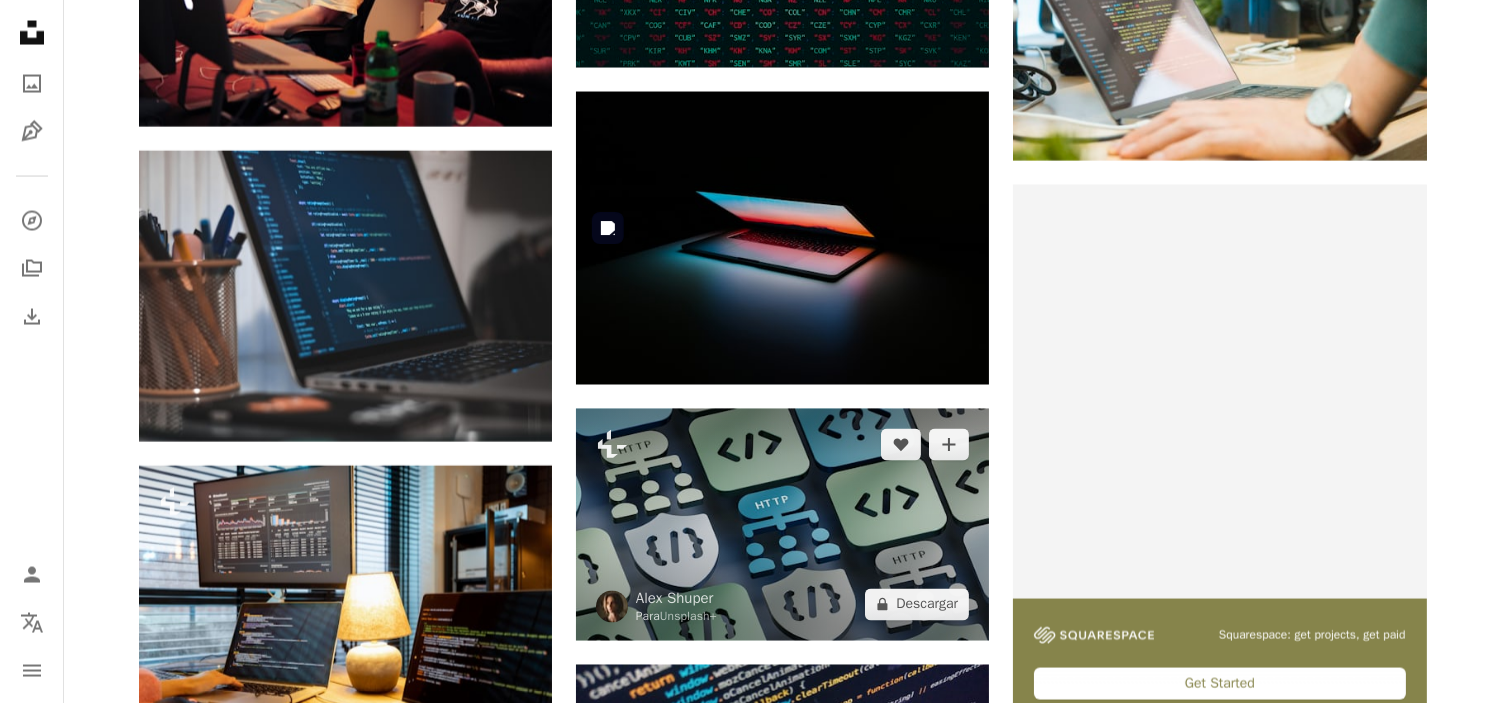 click at bounding box center (782, 525) 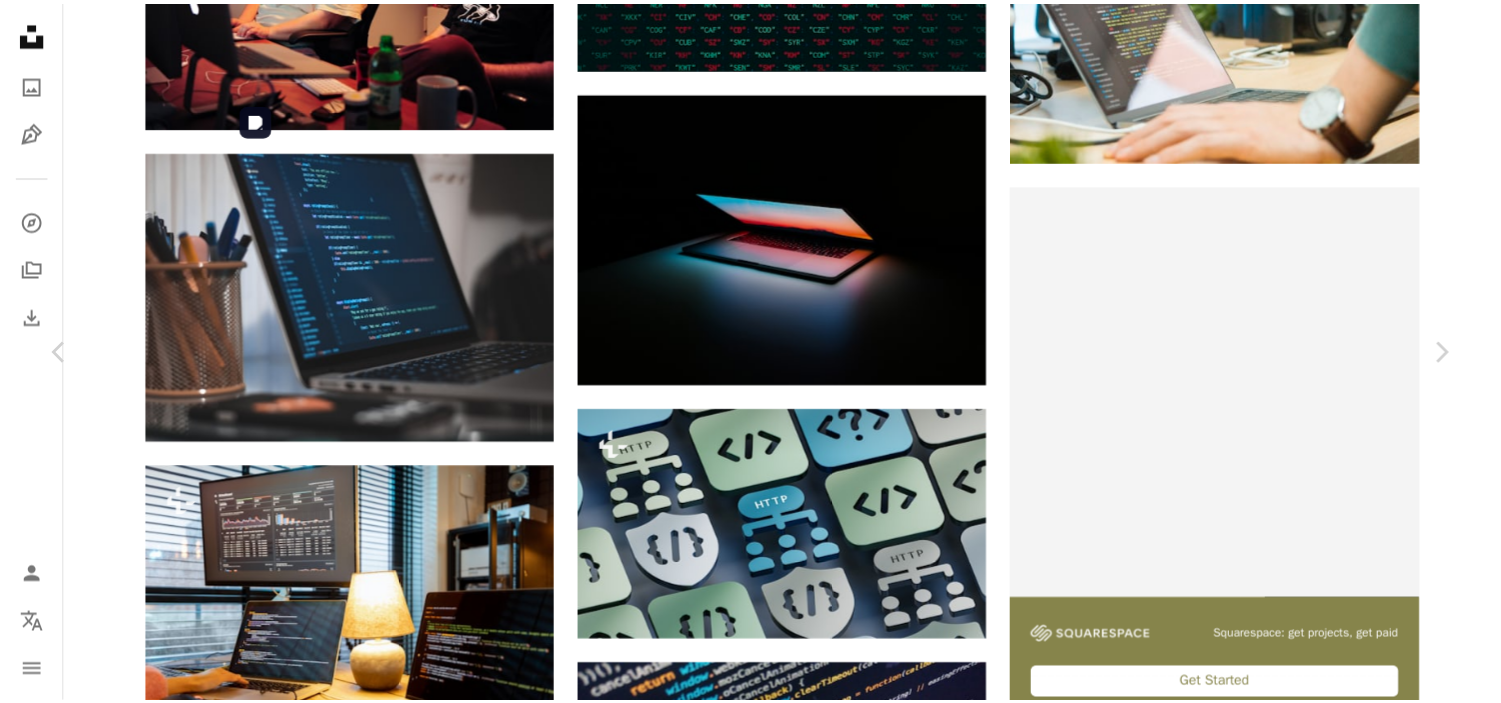 scroll, scrollTop: 0, scrollLeft: 0, axis: both 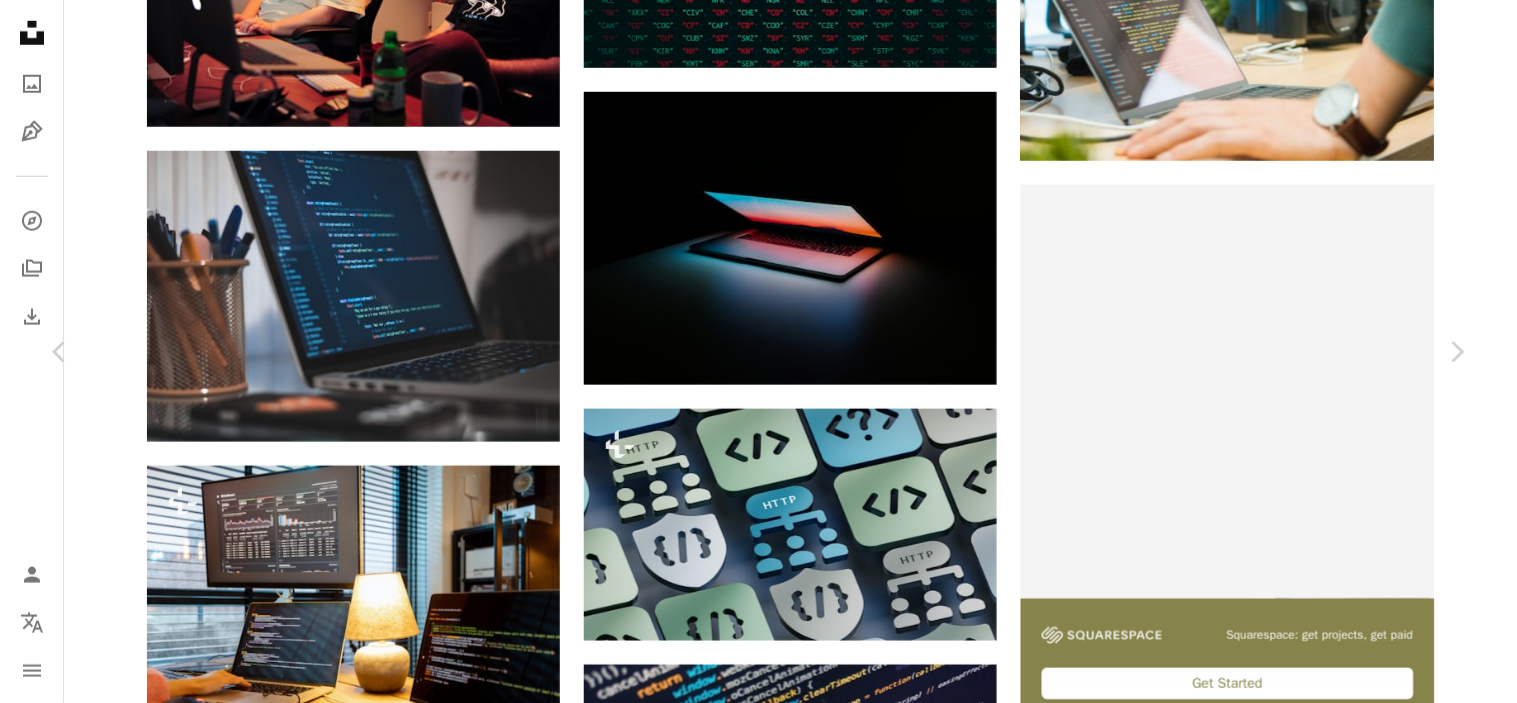 click on "An X shape Chevron left Chevron right [NAME] Para Unsplash+ A heart A plus sign A lock Descargar Zoom in Presentado en Renders 3D A forward-right arrow Compartir More Actions Calendar outlined Publicado el 30 de mayo de 2023 Safety Con la Licencia Unsplash+ papel tapiz fondo Fondo de pantalla de 8k Tecnología codificación datos desarrollo web Ciencia de los datos estadística Desarrolladores [CITY] Ingeniería de software Resolución 8K Programación de computadoras Fondo 8K Codificadores Pila completa Imágenes gratuitas De esta serie Chevron right Plus sign for Unsplash+ Plus sign for Unsplash+ Plus sign for Unsplash+ Plus sign for Unsplash+ Plus sign for Unsplash+ Plus sign for Unsplash+ Plus sign for Unsplash+ Plus sign for Unsplash+ Plus sign for Unsplash+ Imágenes relacionadas Plus sign for Unsplash+ A heart A plus sign Planet Volumes Para Unsplash+ A lock Descargar Plus sign for Unsplash+ A heart A plus sign Getty Images Para Unsplash+ A lock Descargar Plus sign for Unsplash+ A heart Para" at bounding box center [758, 4903] 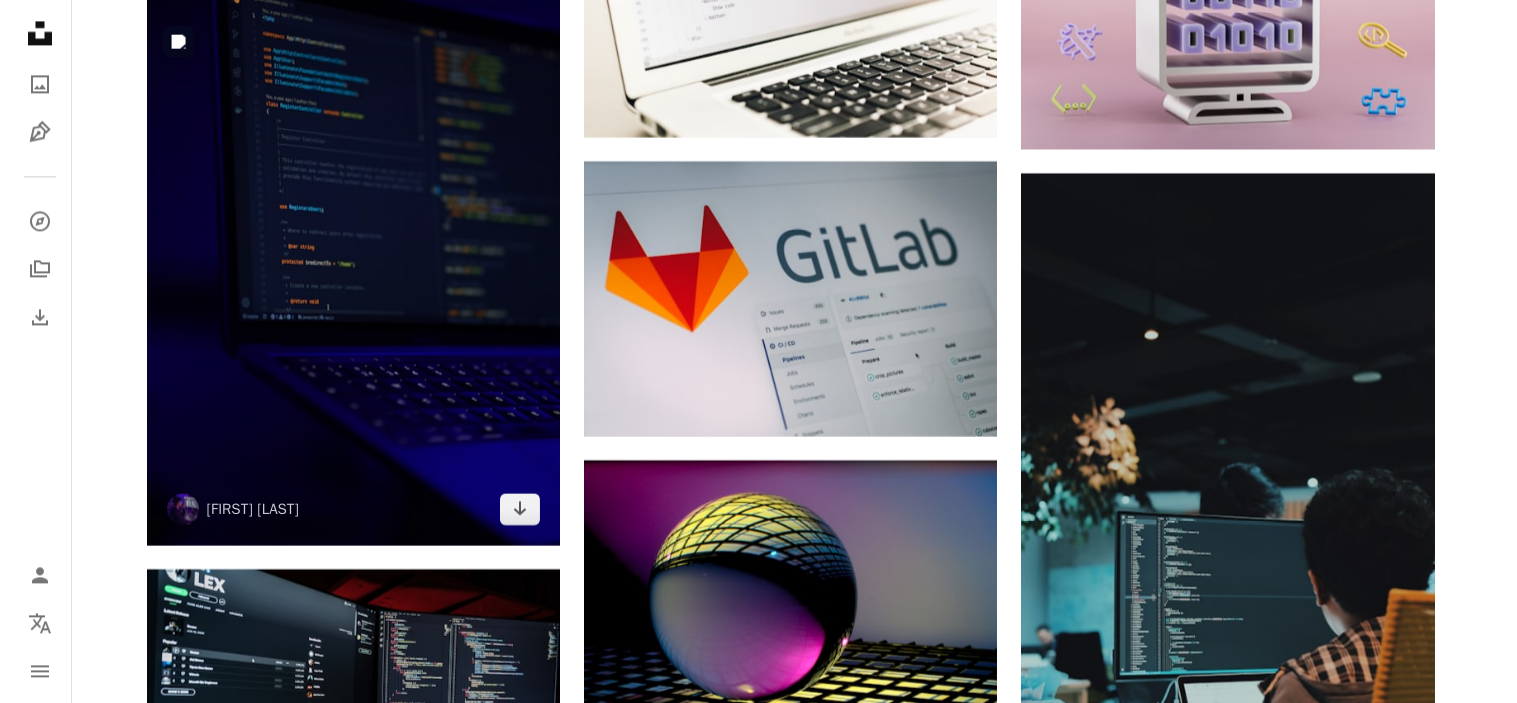 scroll, scrollTop: 8400, scrollLeft: 0, axis: vertical 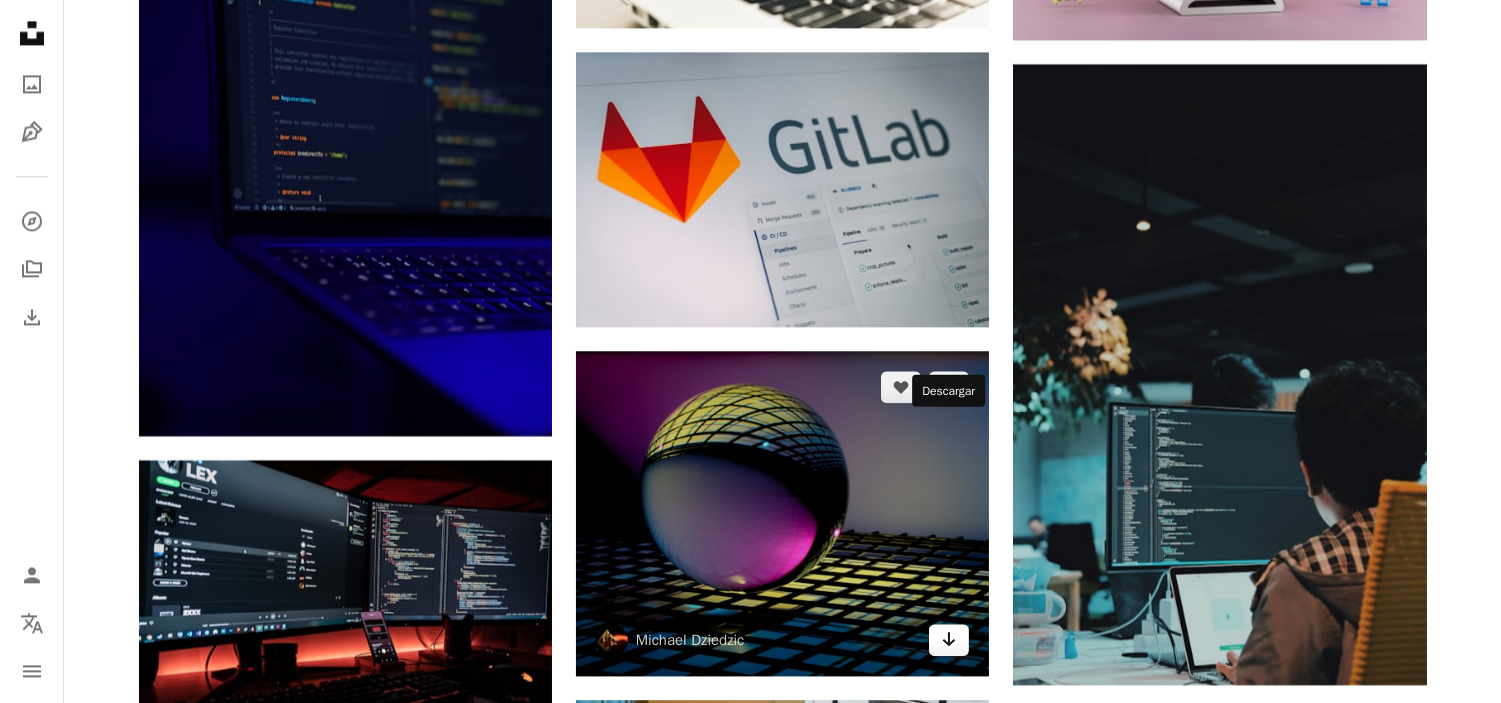 click 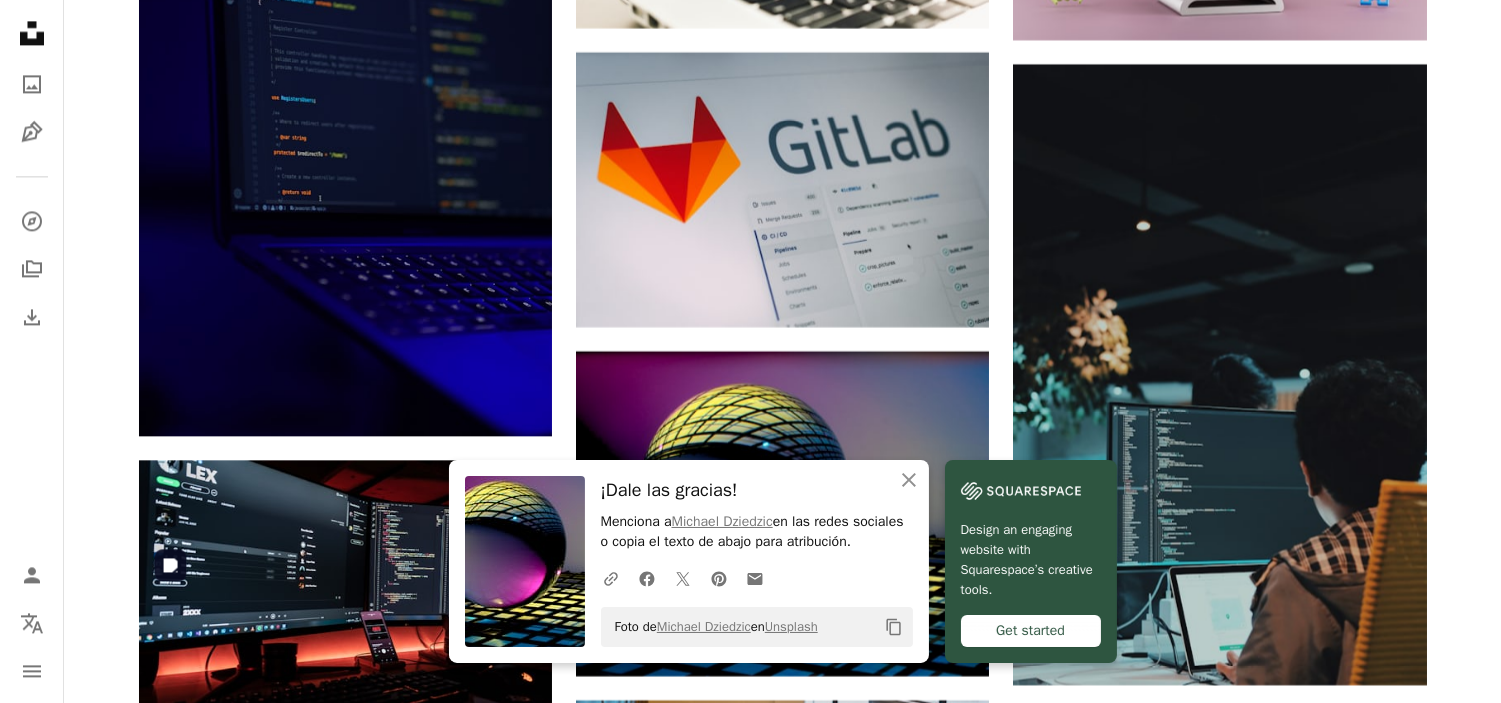 click at bounding box center (345, 1061) 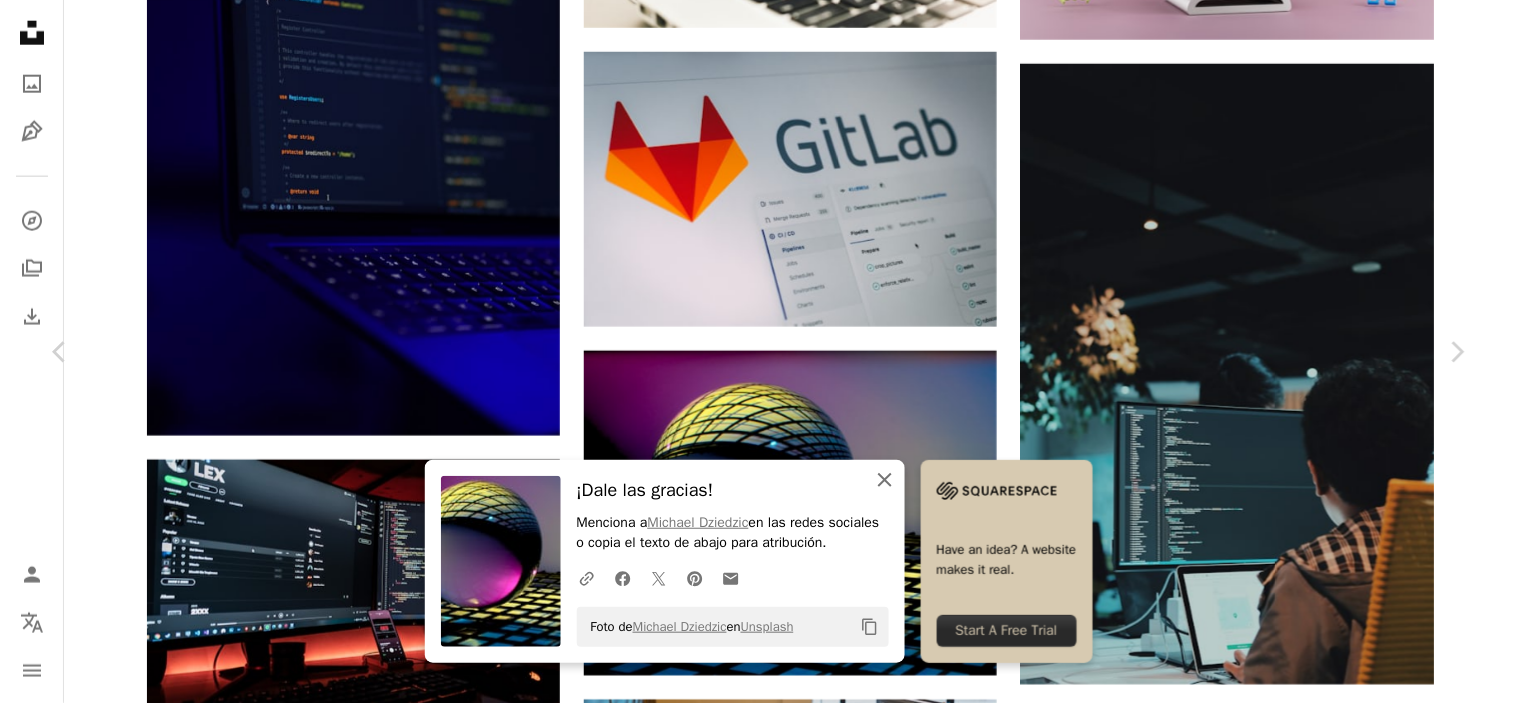 click on "An X shape" 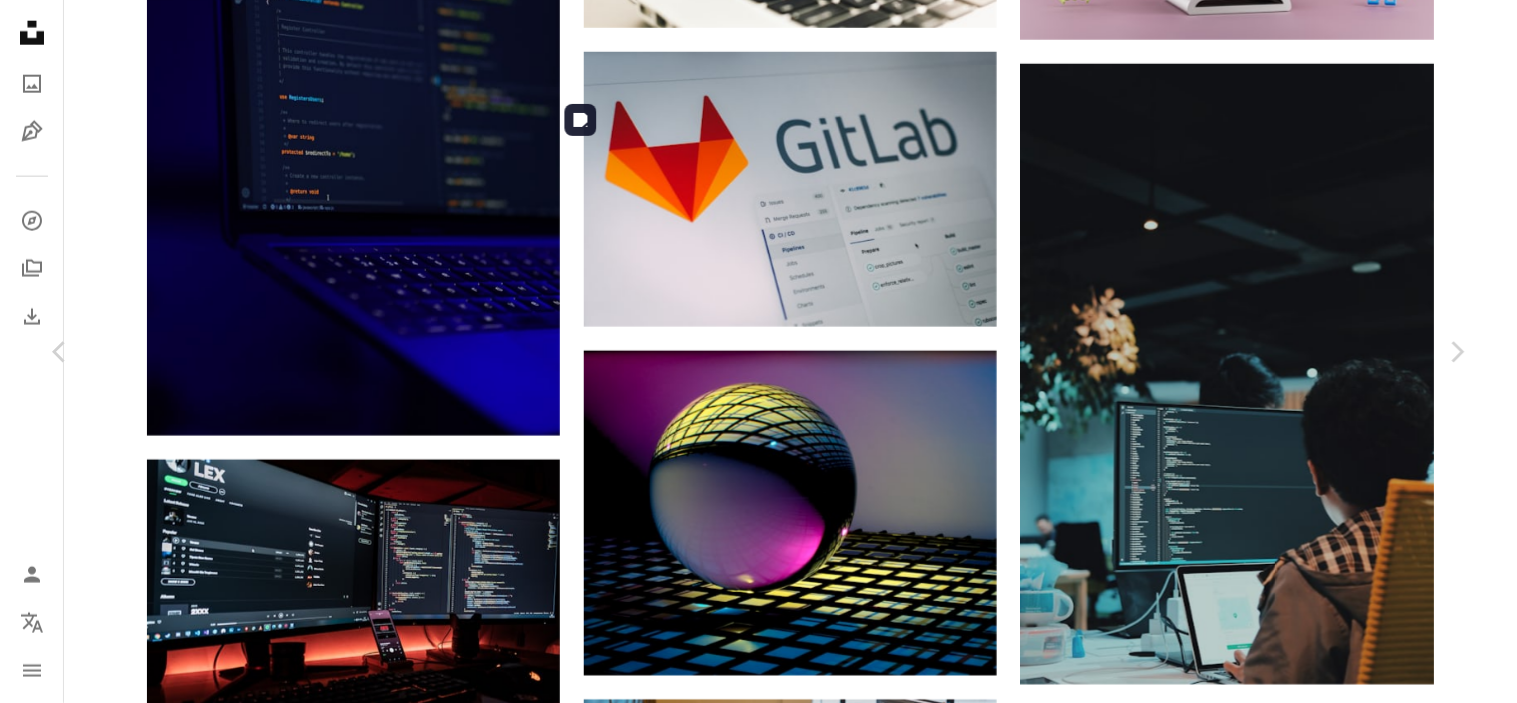 click at bounding box center [751, 5324] 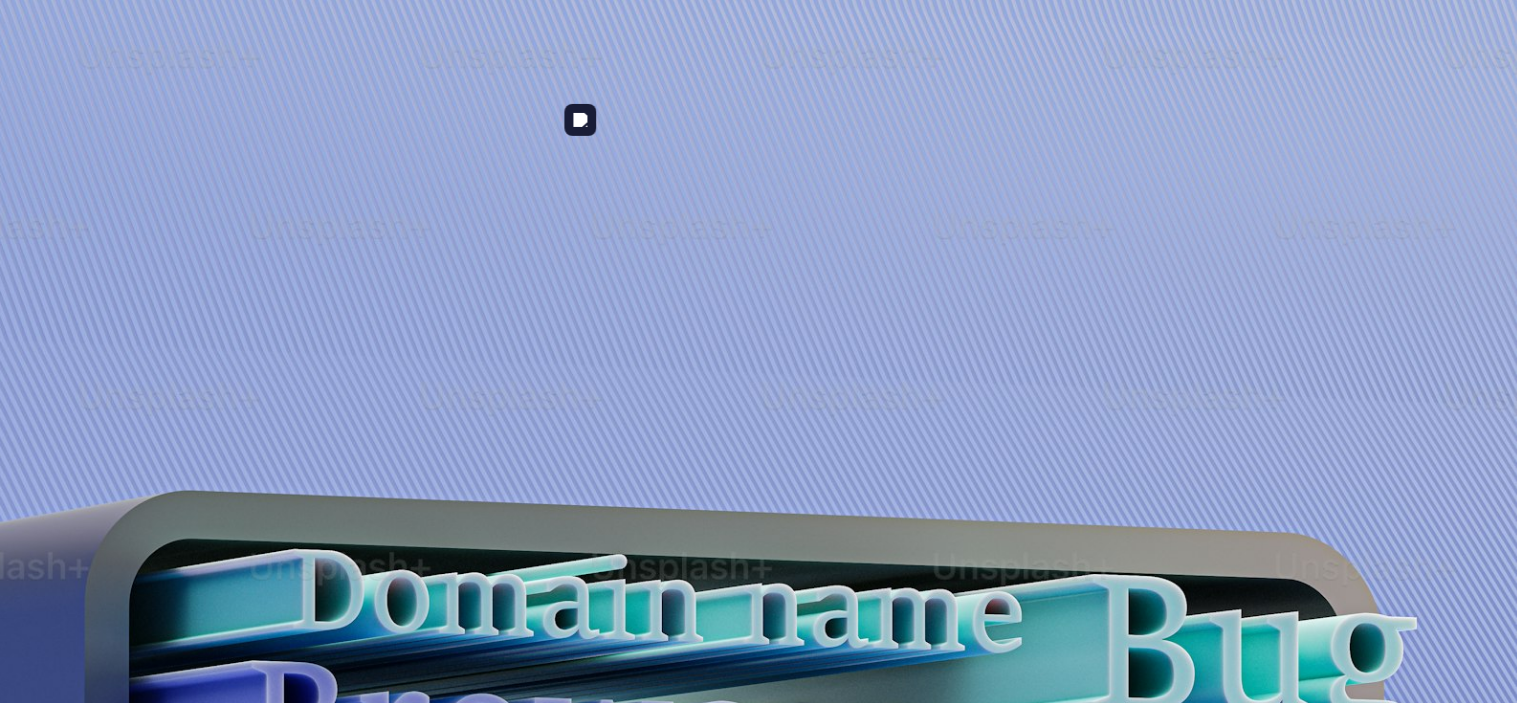 scroll, scrollTop: 764, scrollLeft: 0, axis: vertical 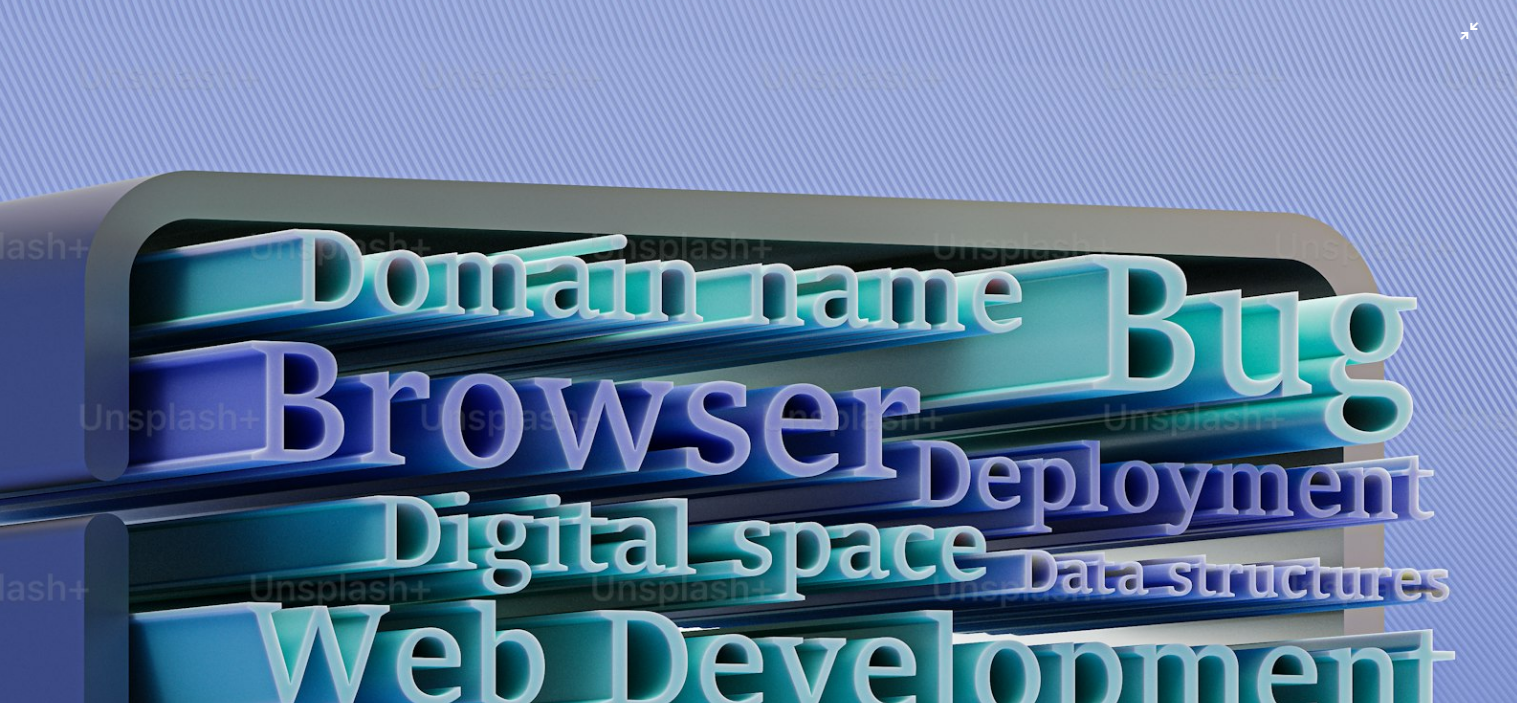 type 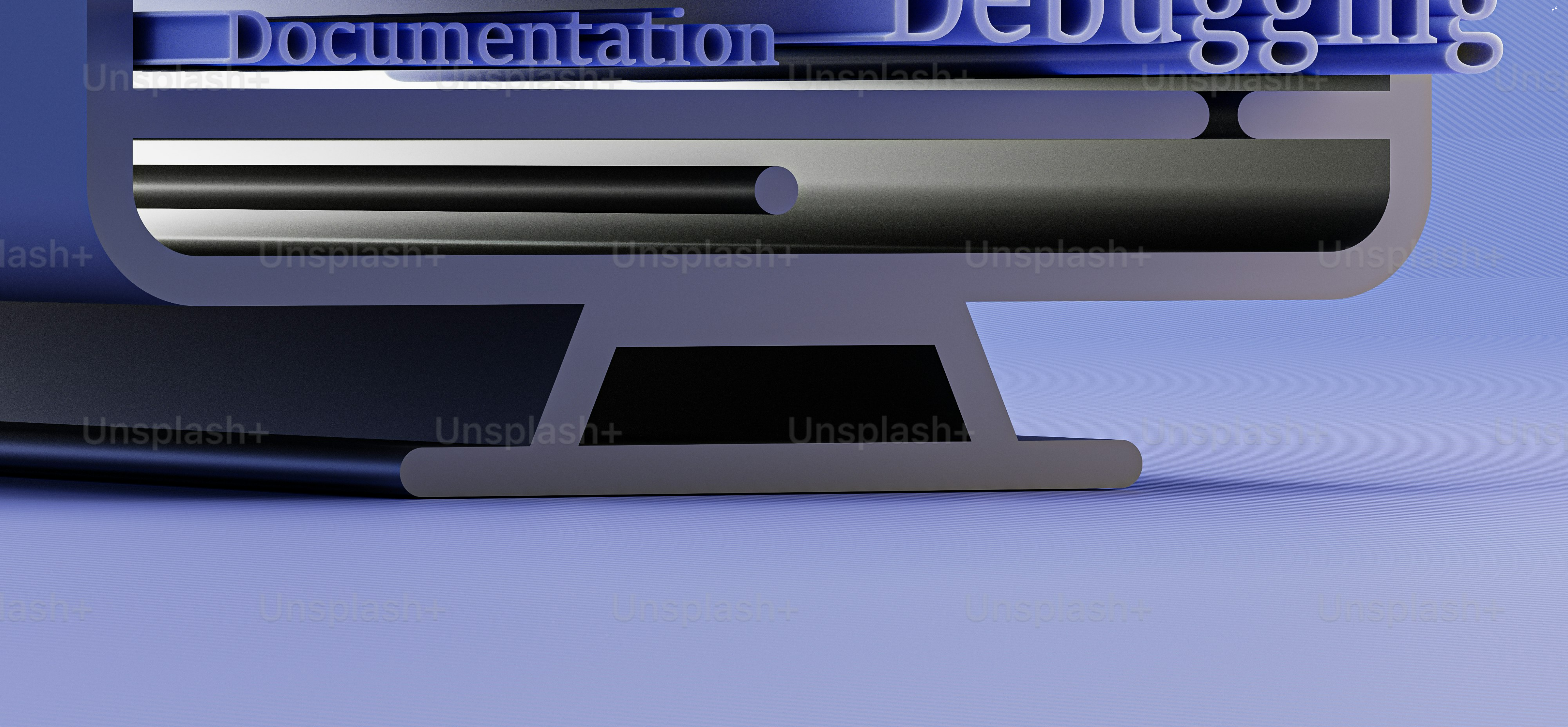 scroll, scrollTop: 1575, scrollLeft: 0, axis: vertical 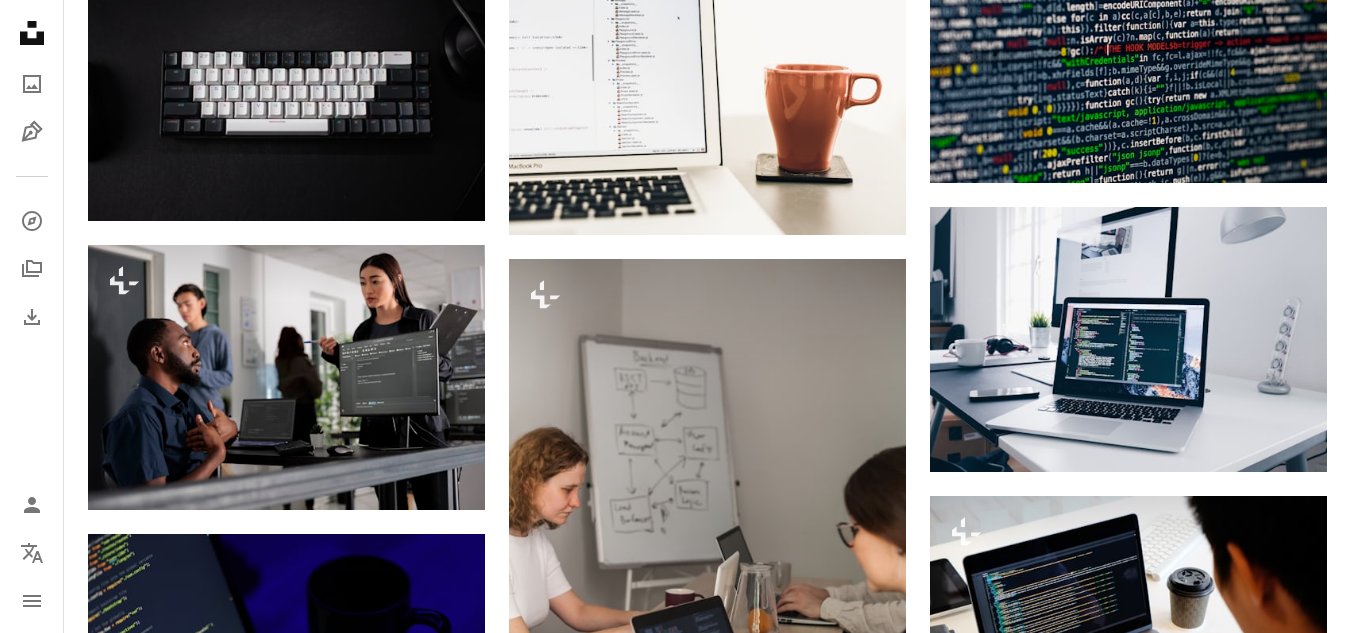 click 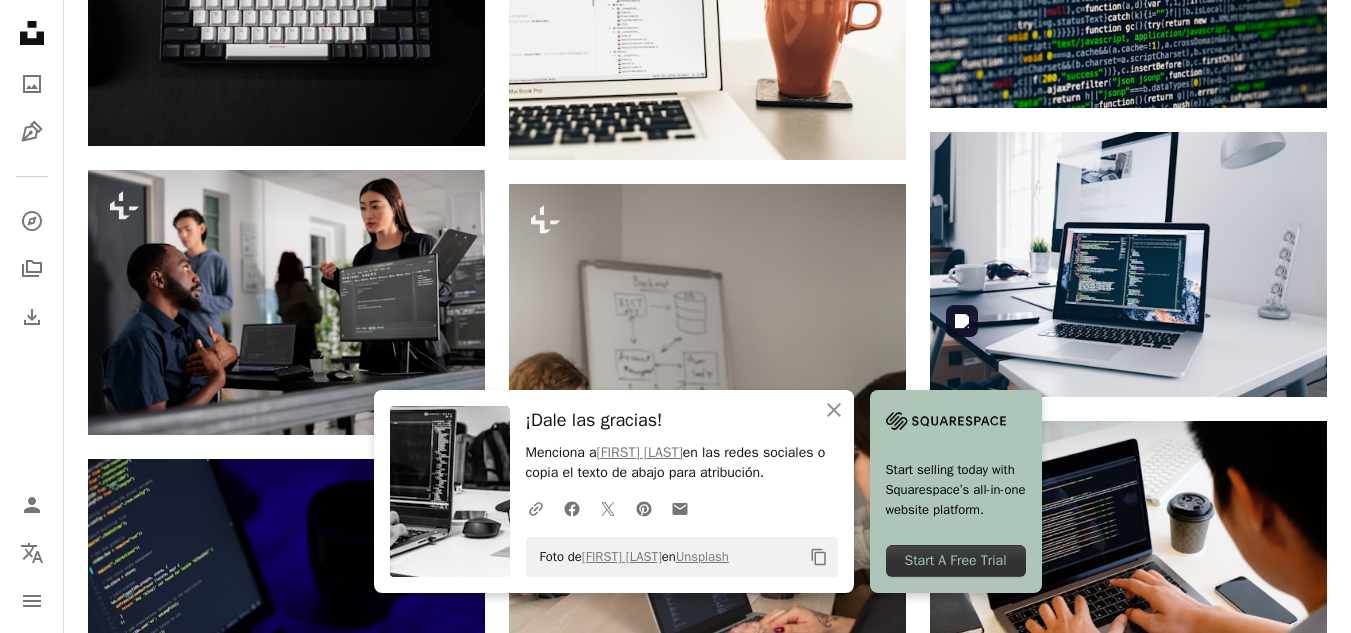 scroll, scrollTop: 13376, scrollLeft: 0, axis: vertical 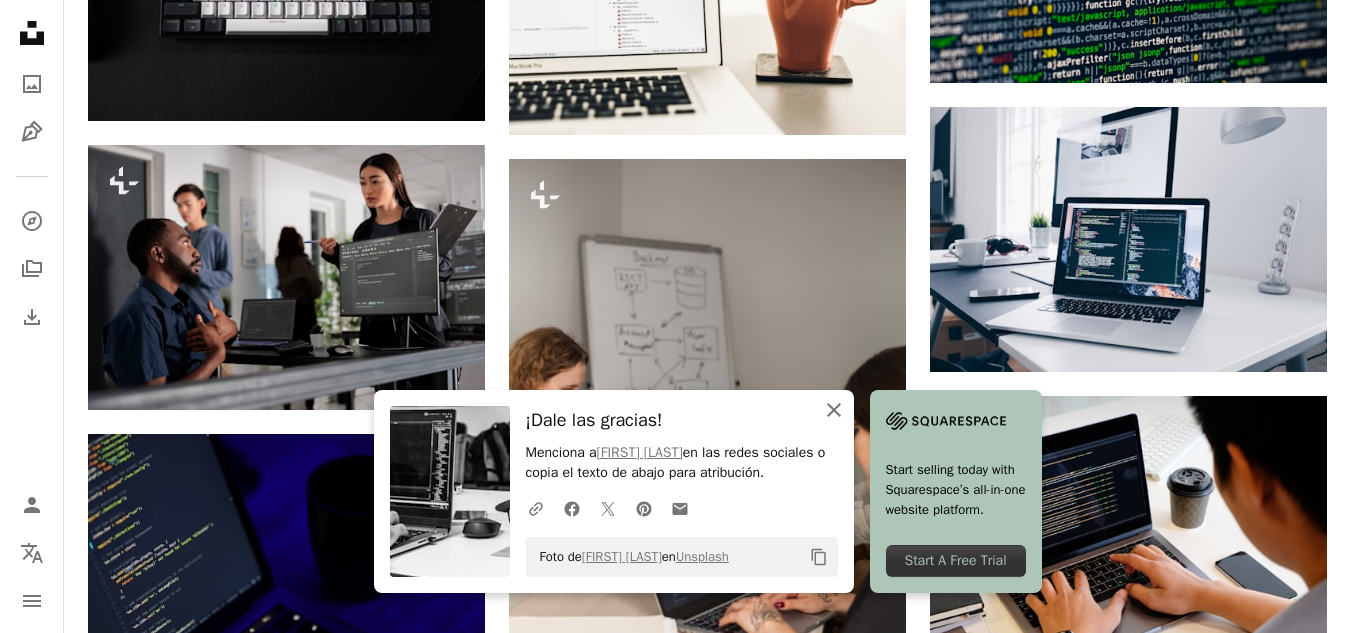 click on "An X shape" 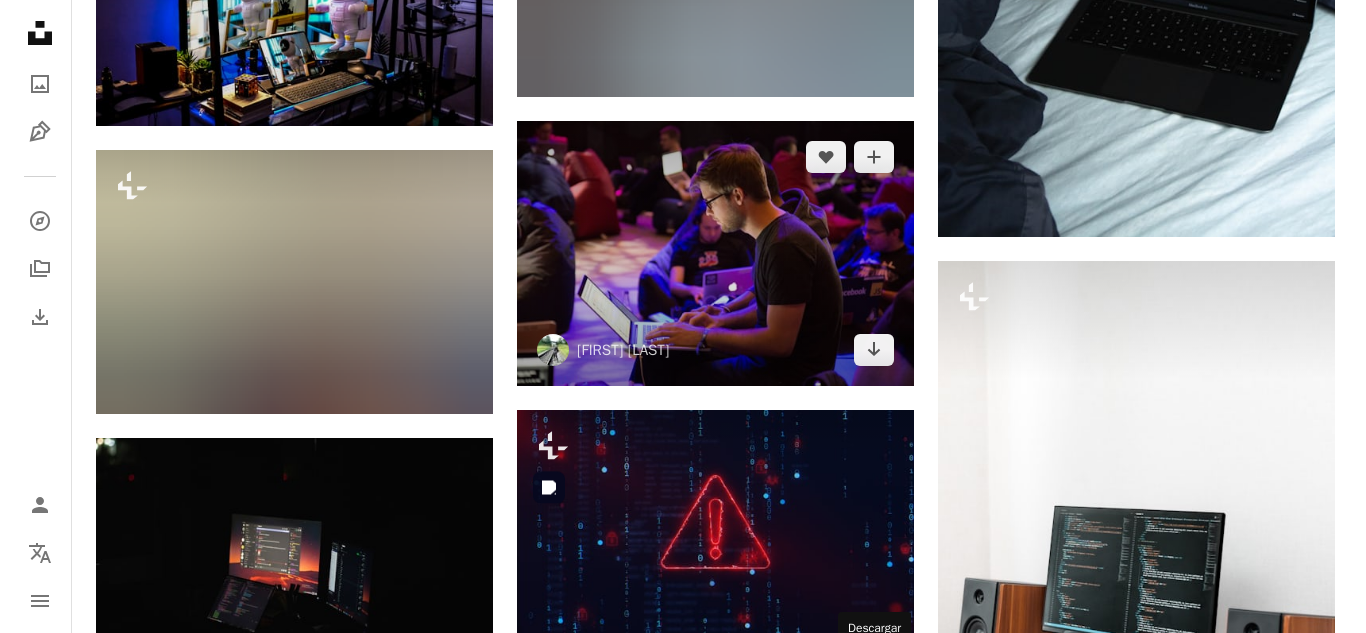 scroll, scrollTop: 21476, scrollLeft: 0, axis: vertical 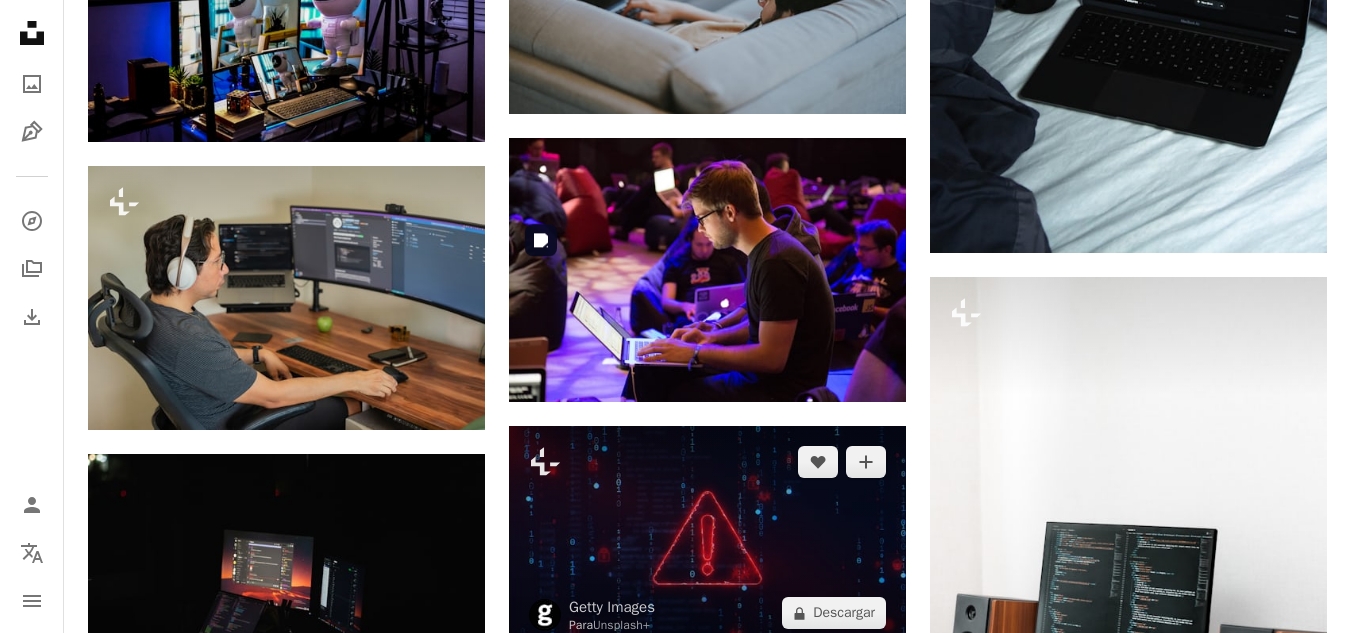 click at bounding box center (707, 537) 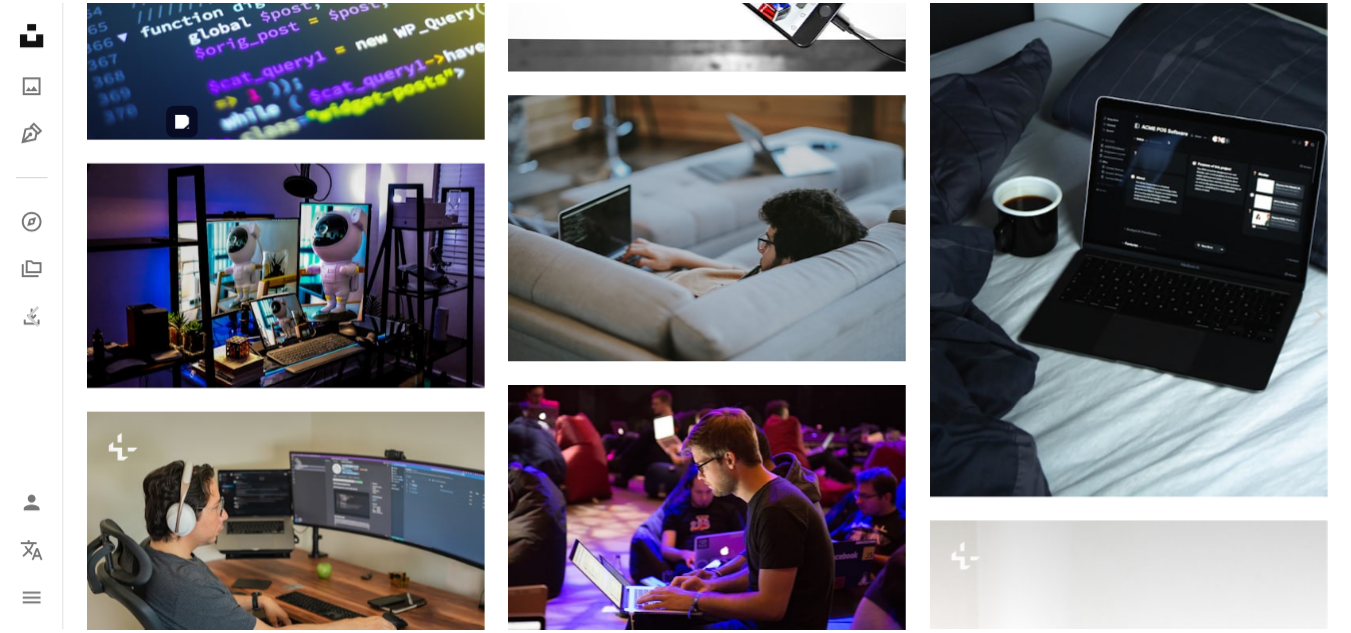 scroll, scrollTop: 0, scrollLeft: 0, axis: both 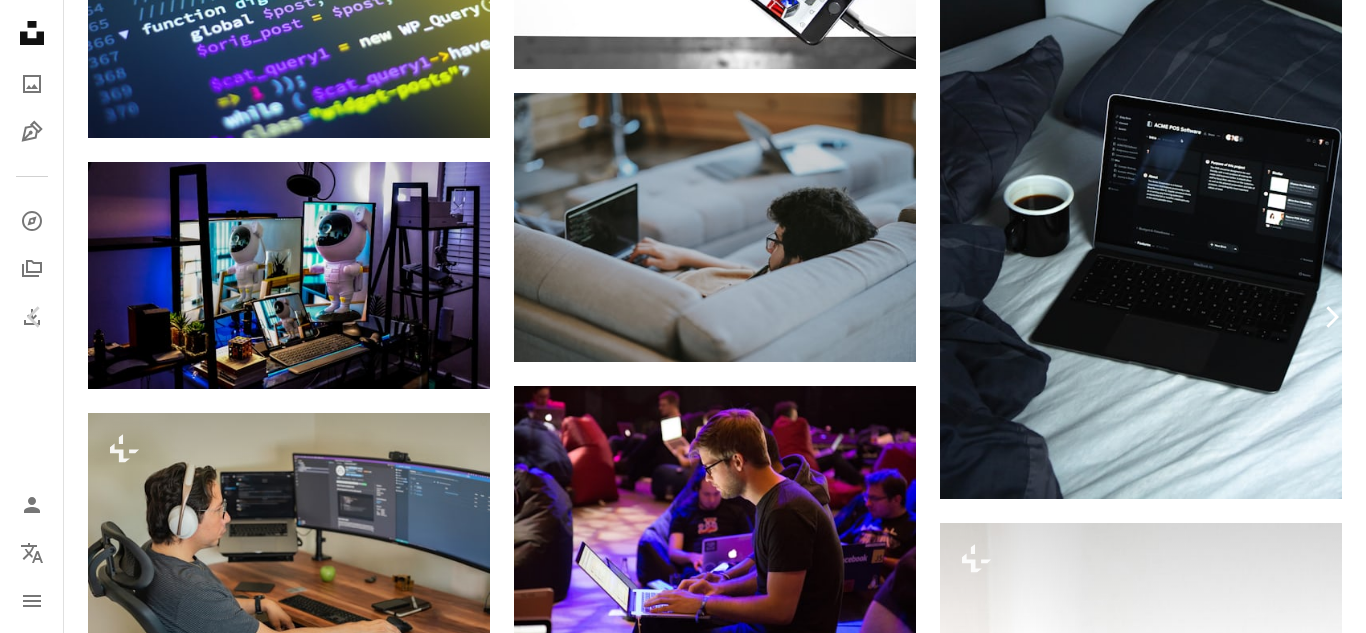 click on "Chevron right" at bounding box center (1331, 317) 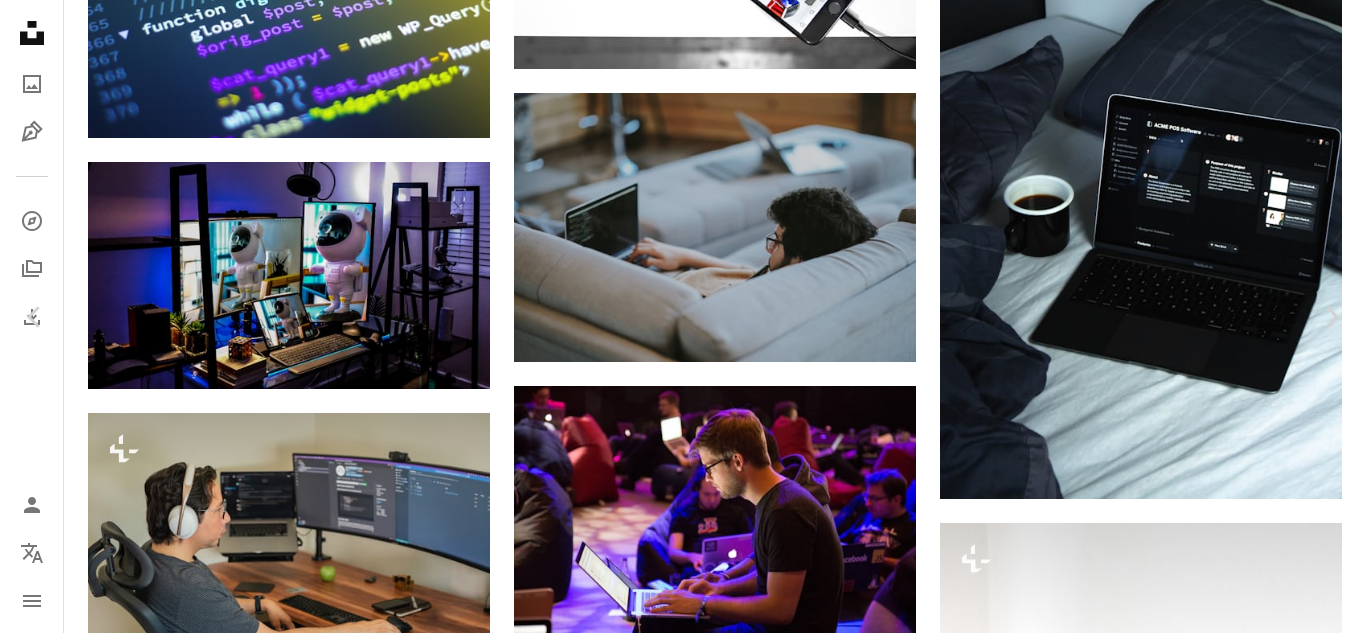 click on "An X shape" at bounding box center [20, 20] 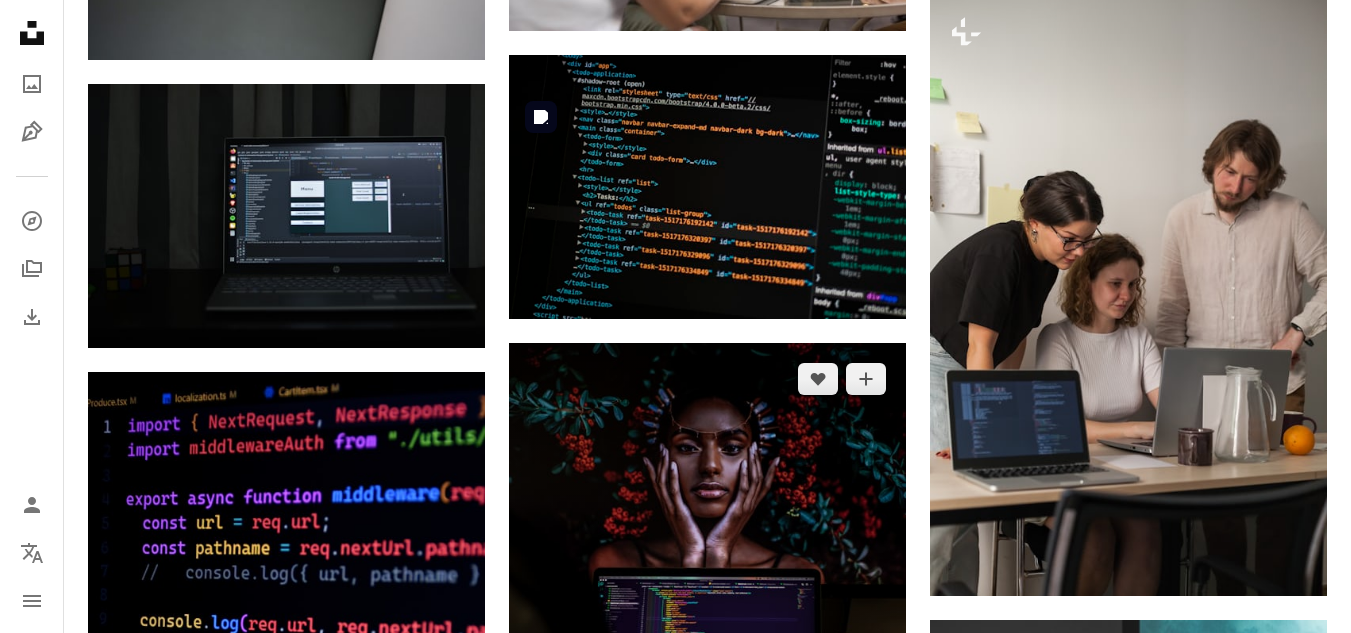 scroll, scrollTop: 23576, scrollLeft: 0, axis: vertical 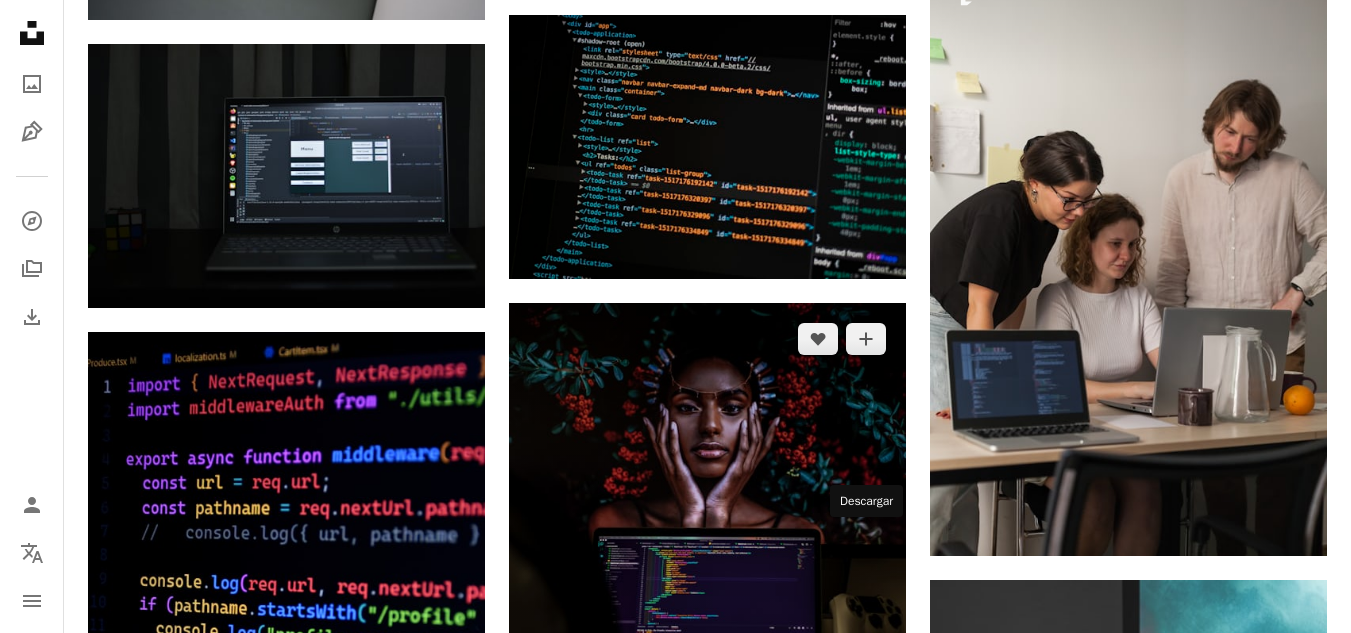 click on "Arrow pointing down" 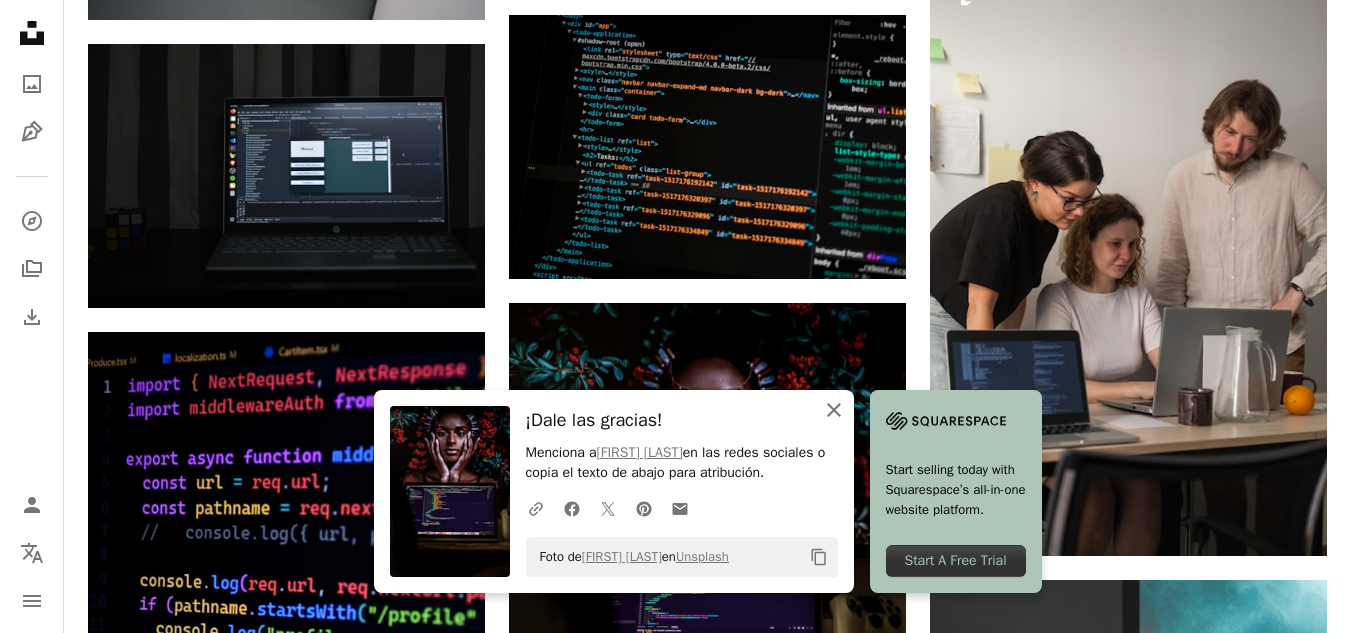 click on "An X shape" 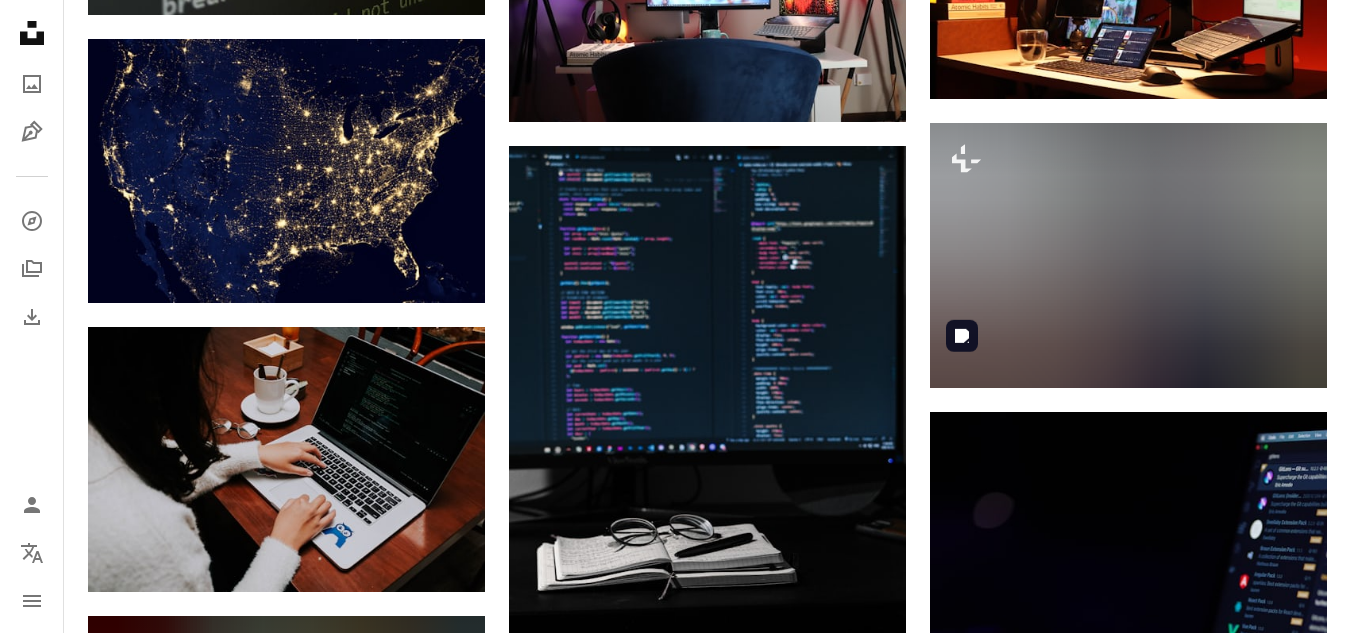 scroll, scrollTop: 29976, scrollLeft: 0, axis: vertical 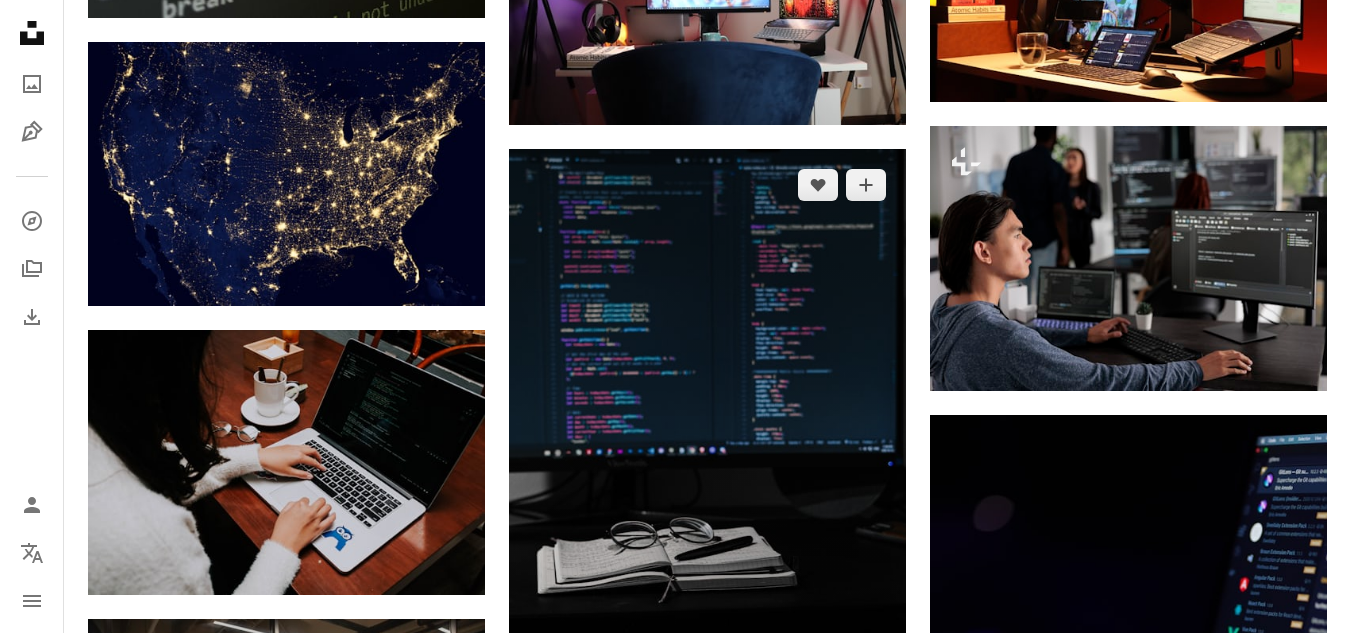 click on "Arrow pointing down" 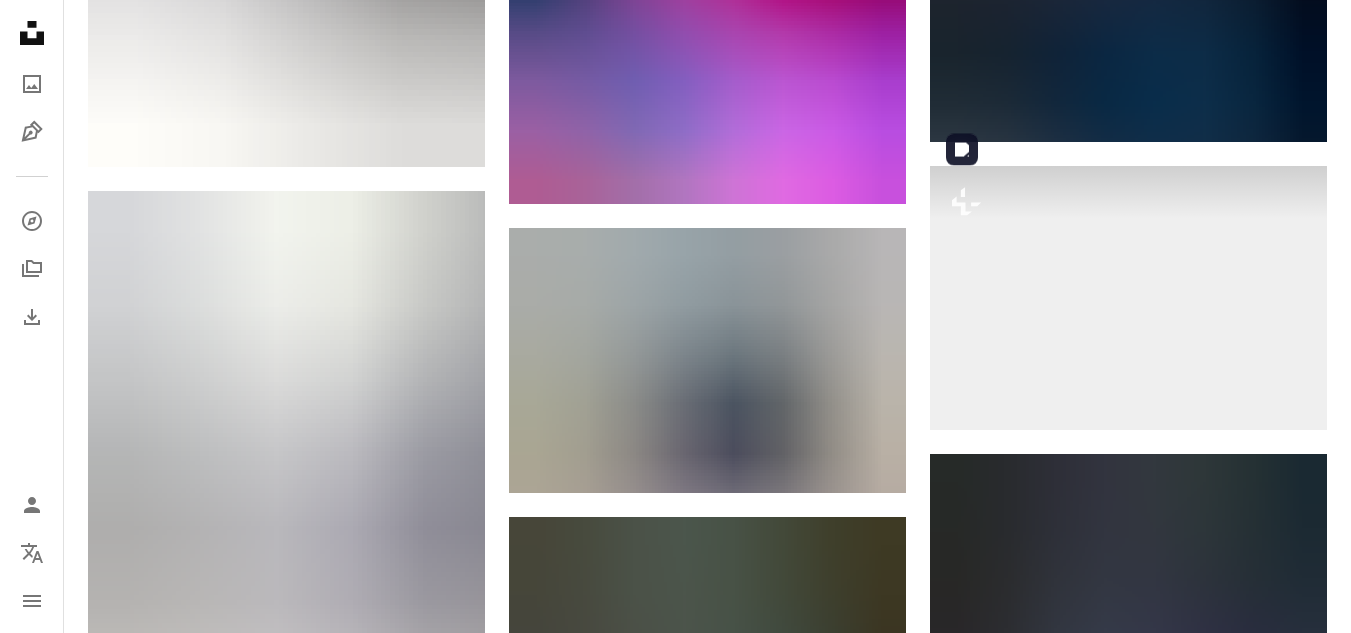 scroll, scrollTop: 31476, scrollLeft: 0, axis: vertical 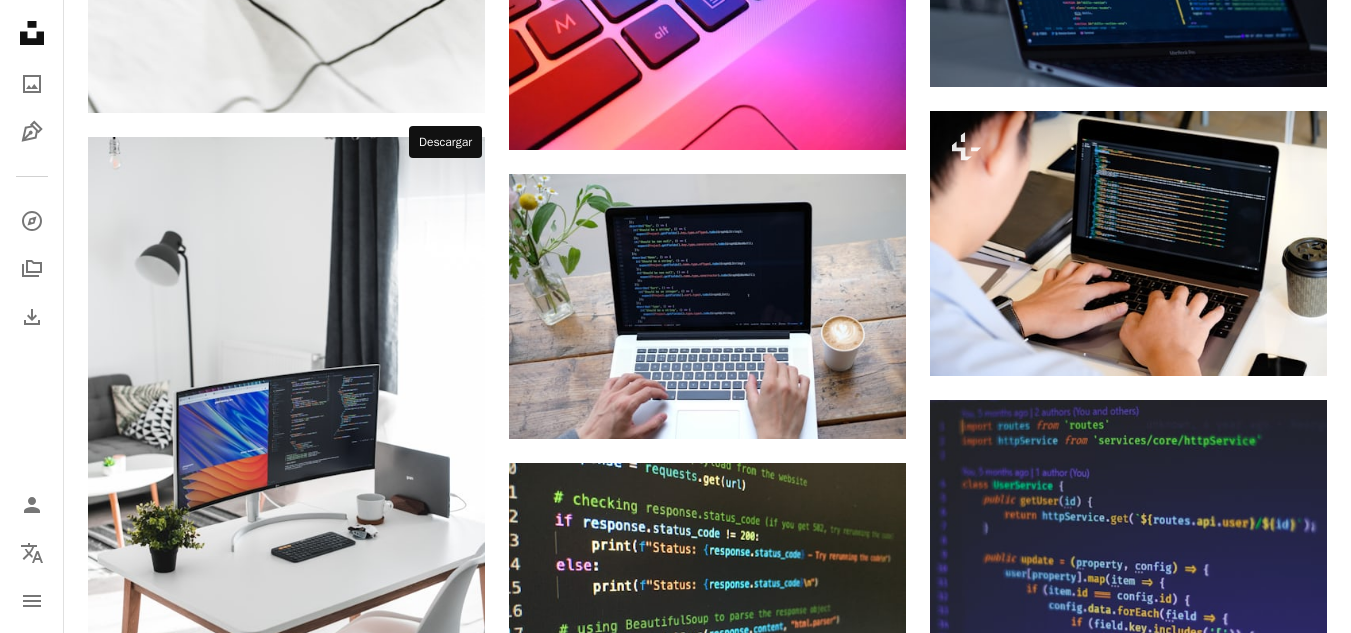 click on "Arrow pointing down" at bounding box center (445, 944) 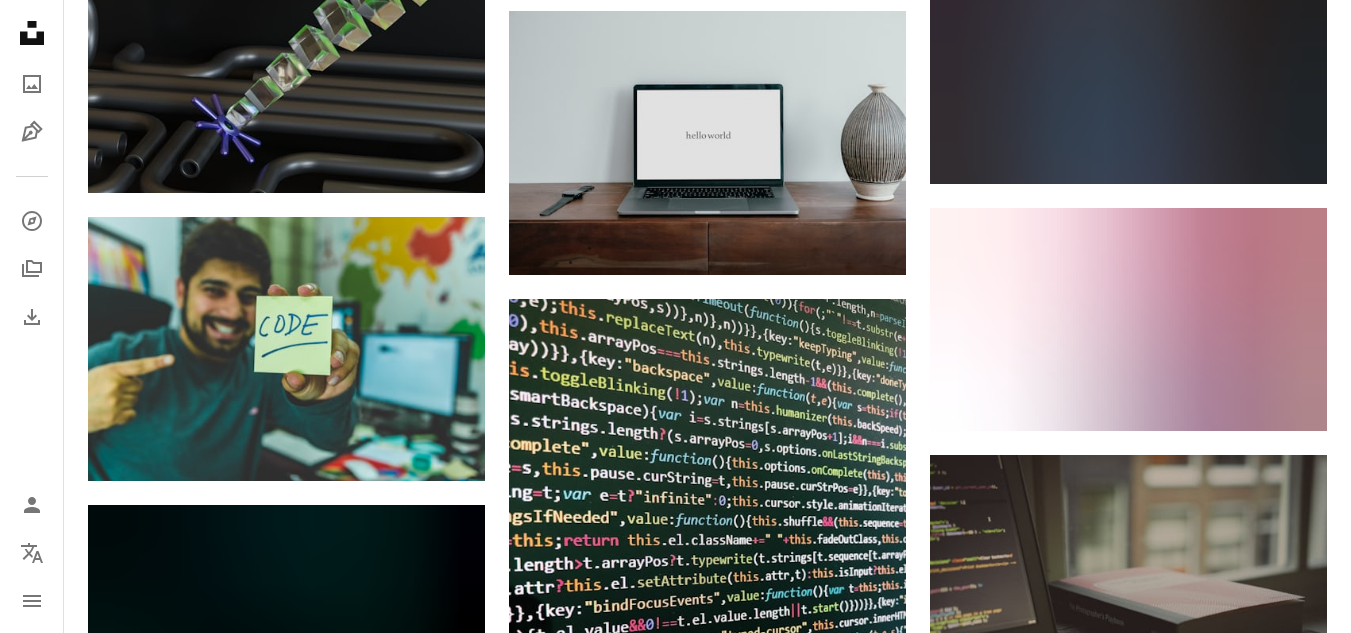 scroll, scrollTop: 34176, scrollLeft: 0, axis: vertical 